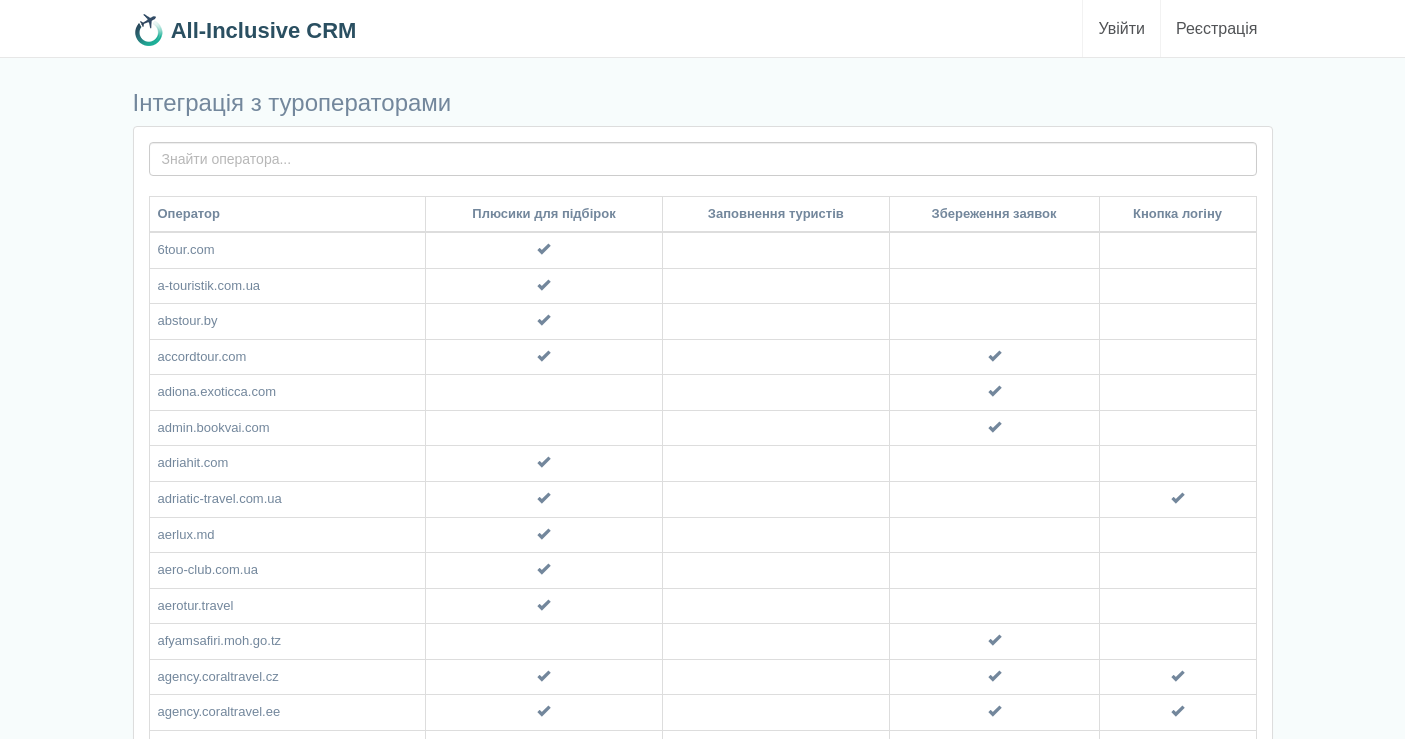scroll, scrollTop: 0, scrollLeft: 0, axis: both 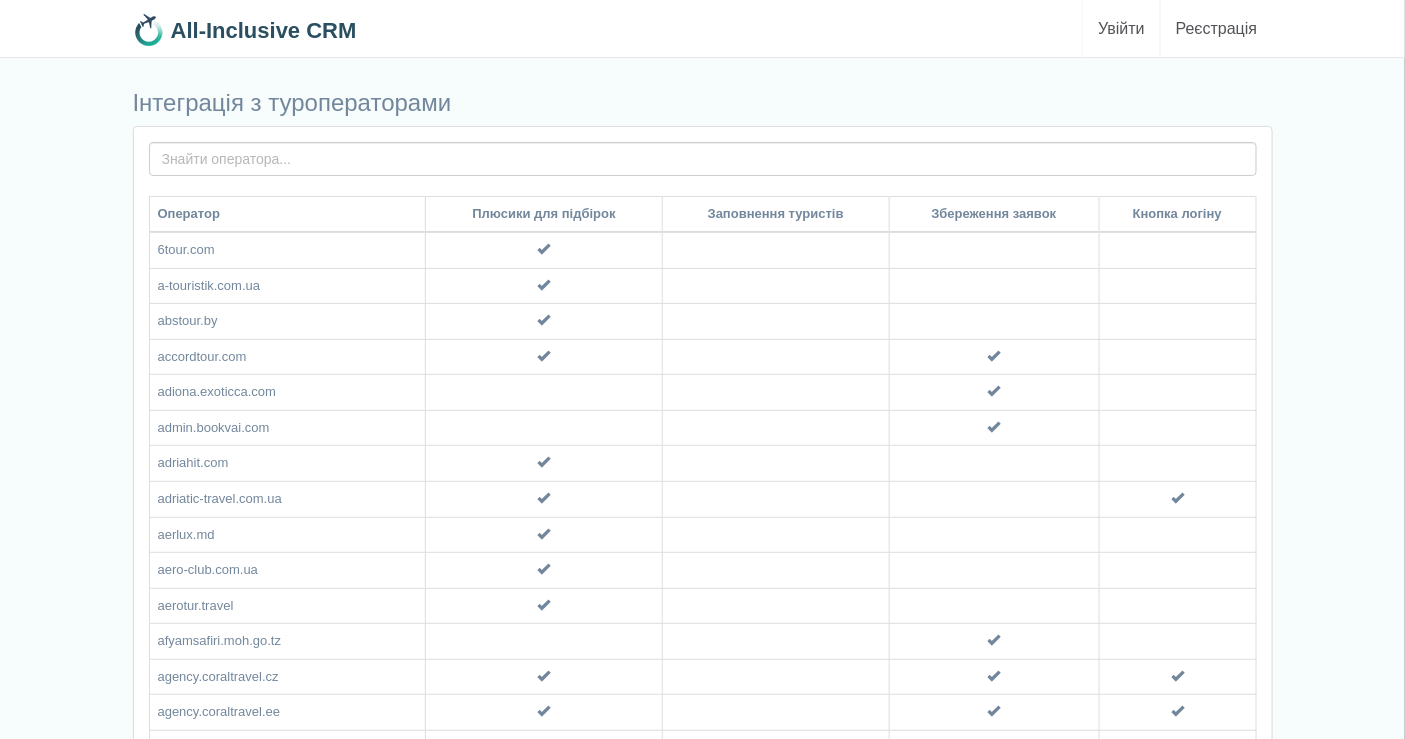 click on "Увійти" at bounding box center [1121, 28] 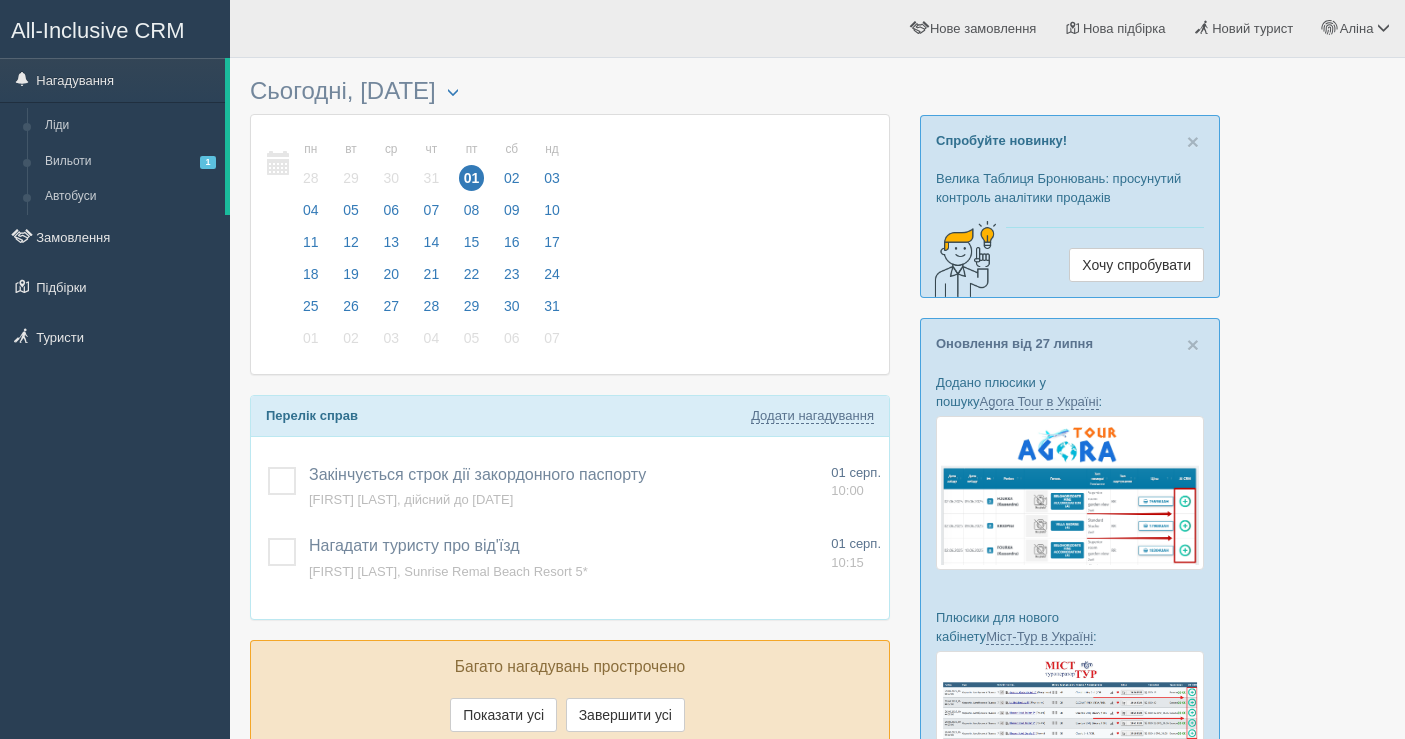 scroll, scrollTop: 0, scrollLeft: 0, axis: both 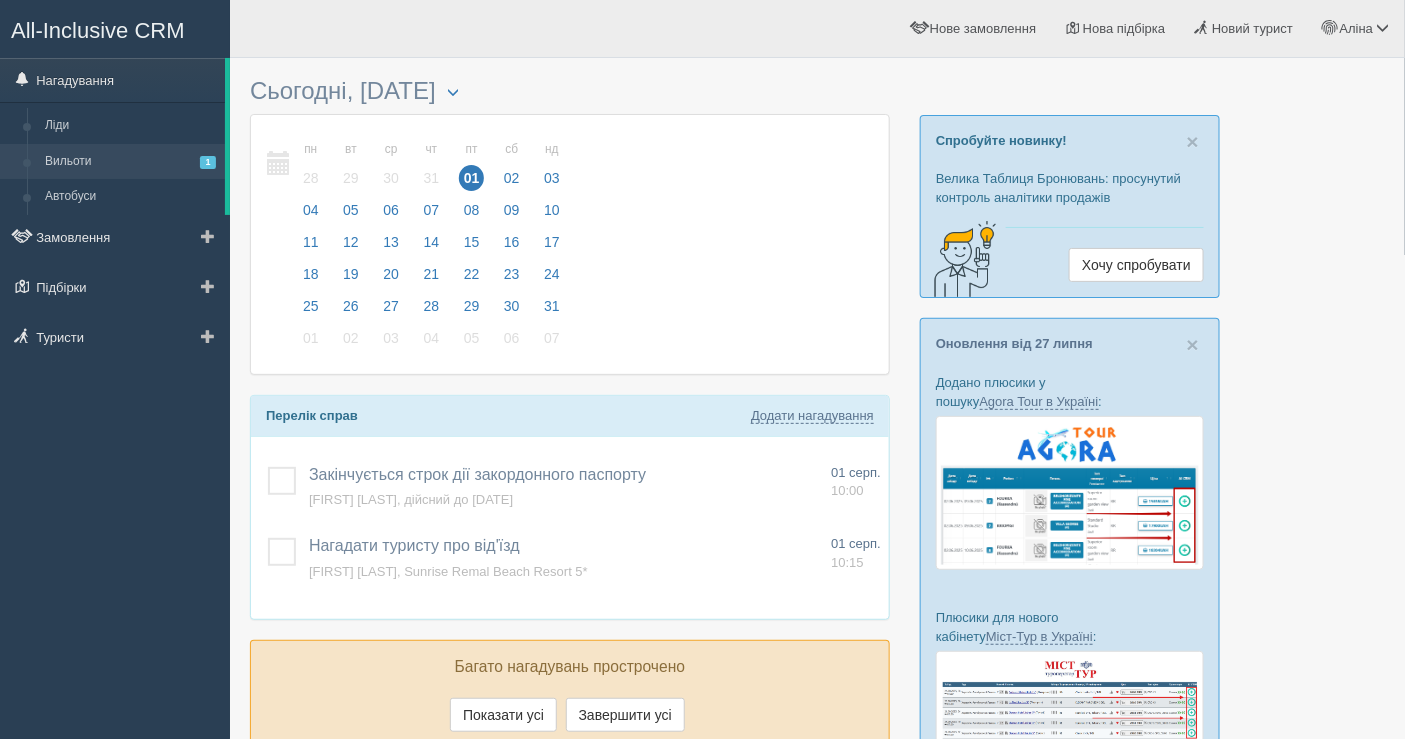 click on "Вильоти 1" at bounding box center [130, 162] 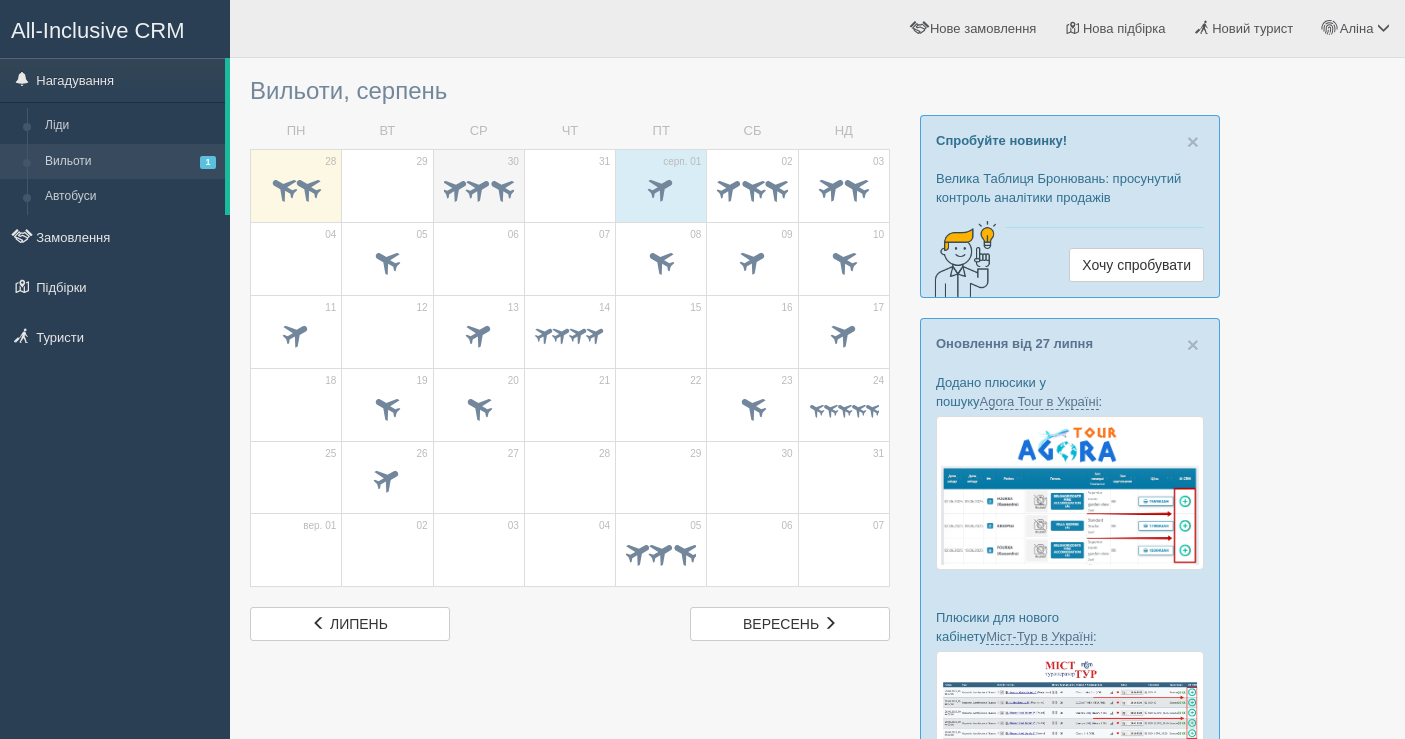 scroll, scrollTop: 0, scrollLeft: 0, axis: both 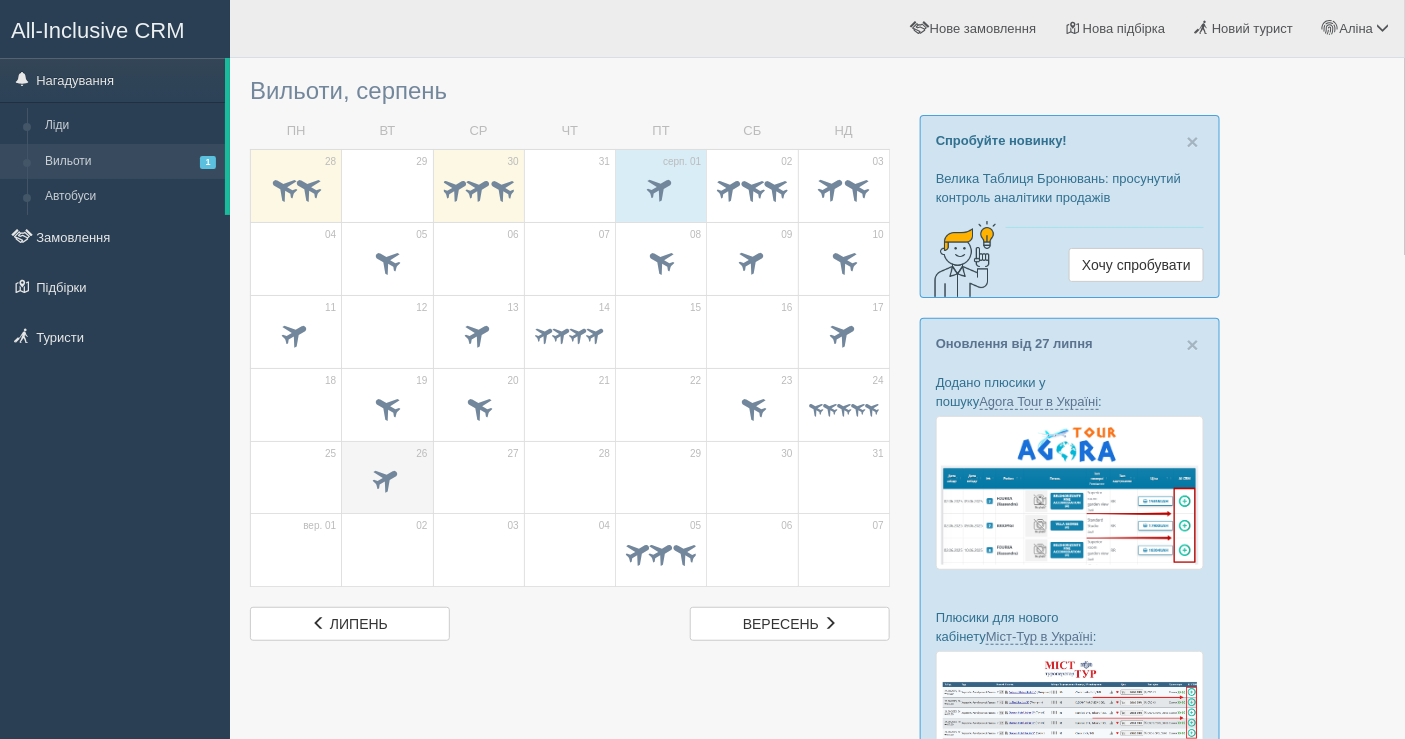 click at bounding box center (387, 479) 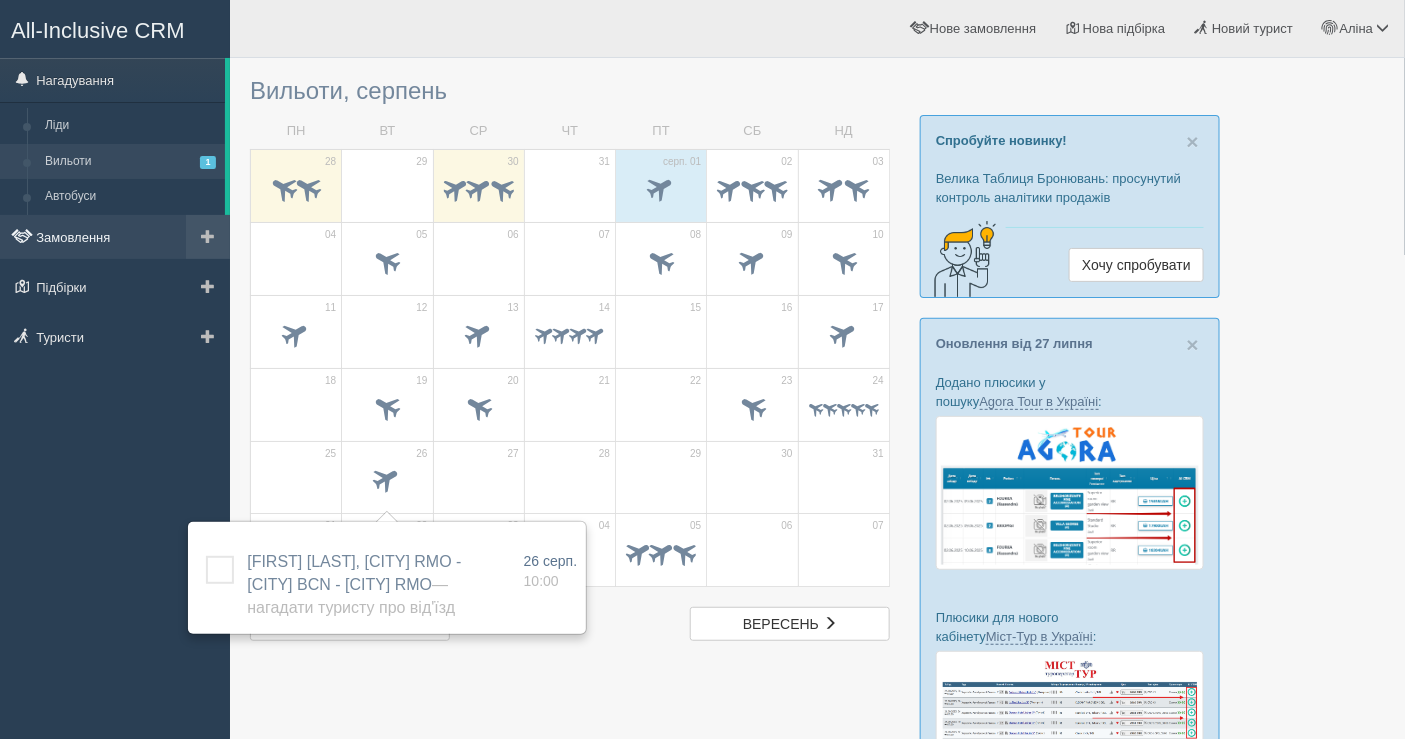 click on "Замовлення" at bounding box center (115, 237) 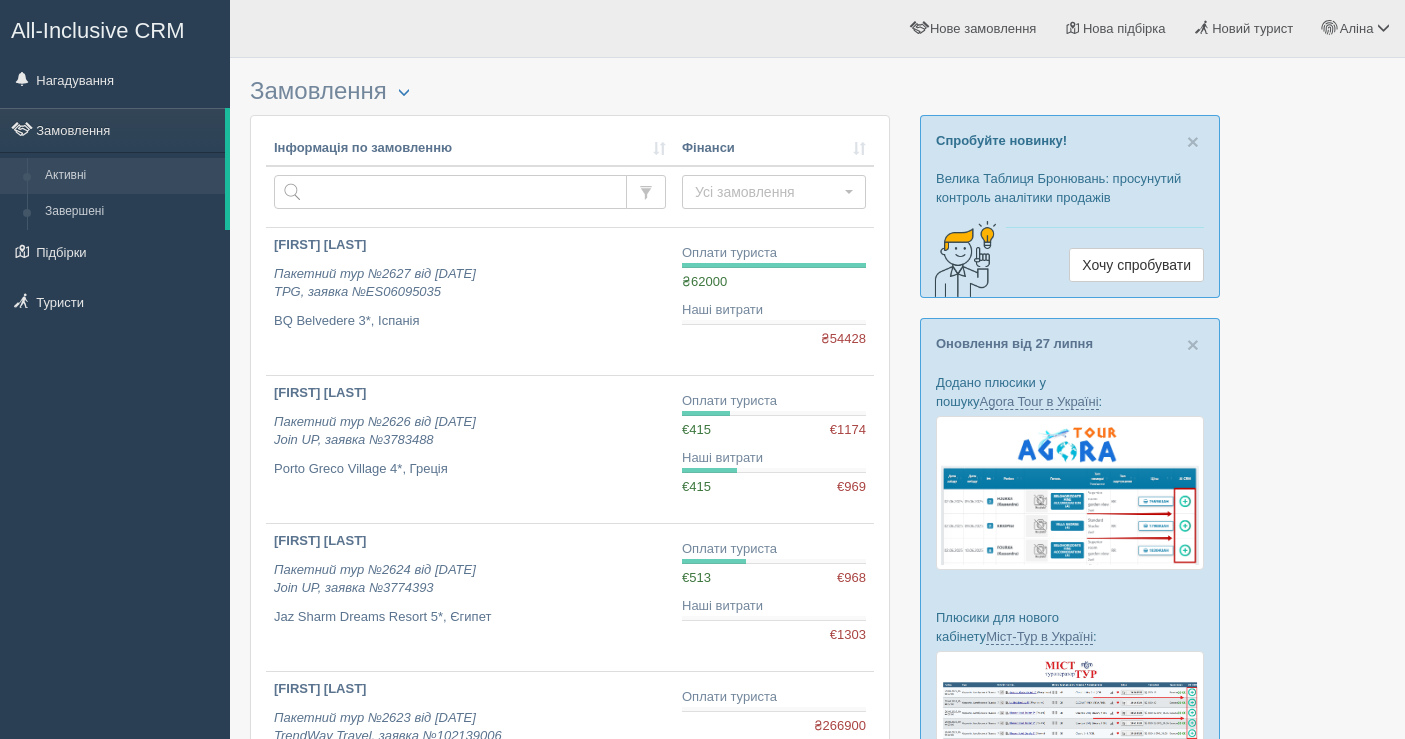 scroll, scrollTop: 0, scrollLeft: 0, axis: both 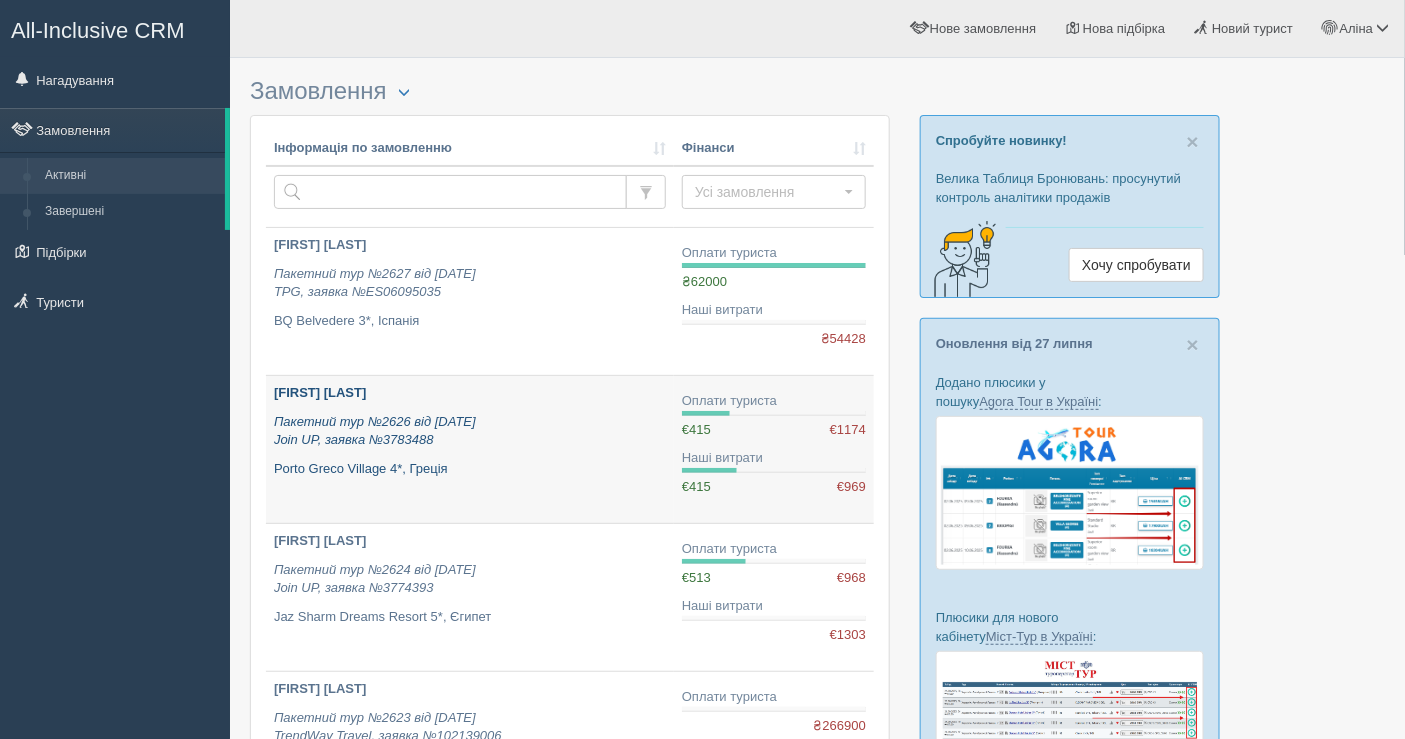click on "Porto Greco Village 4*, Греція" at bounding box center (470, 469) 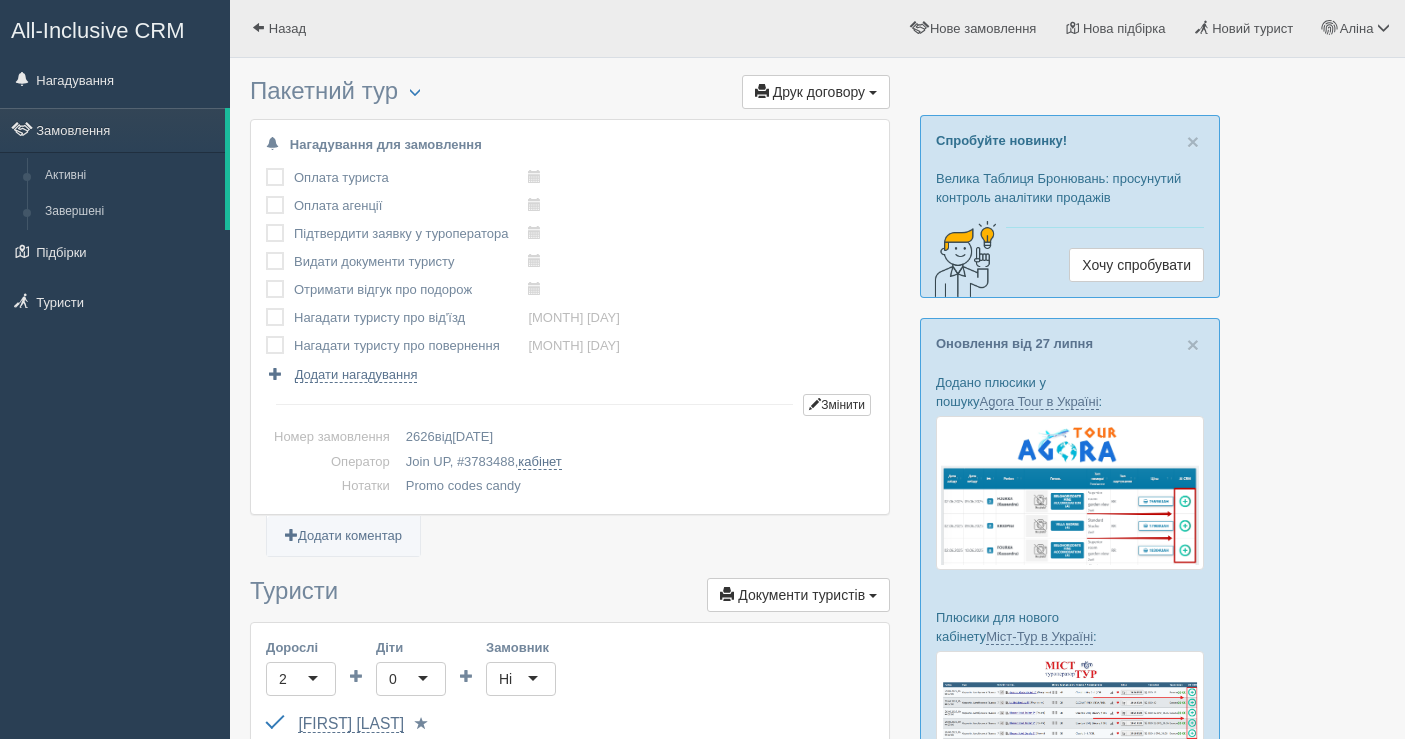 scroll, scrollTop: 0, scrollLeft: 0, axis: both 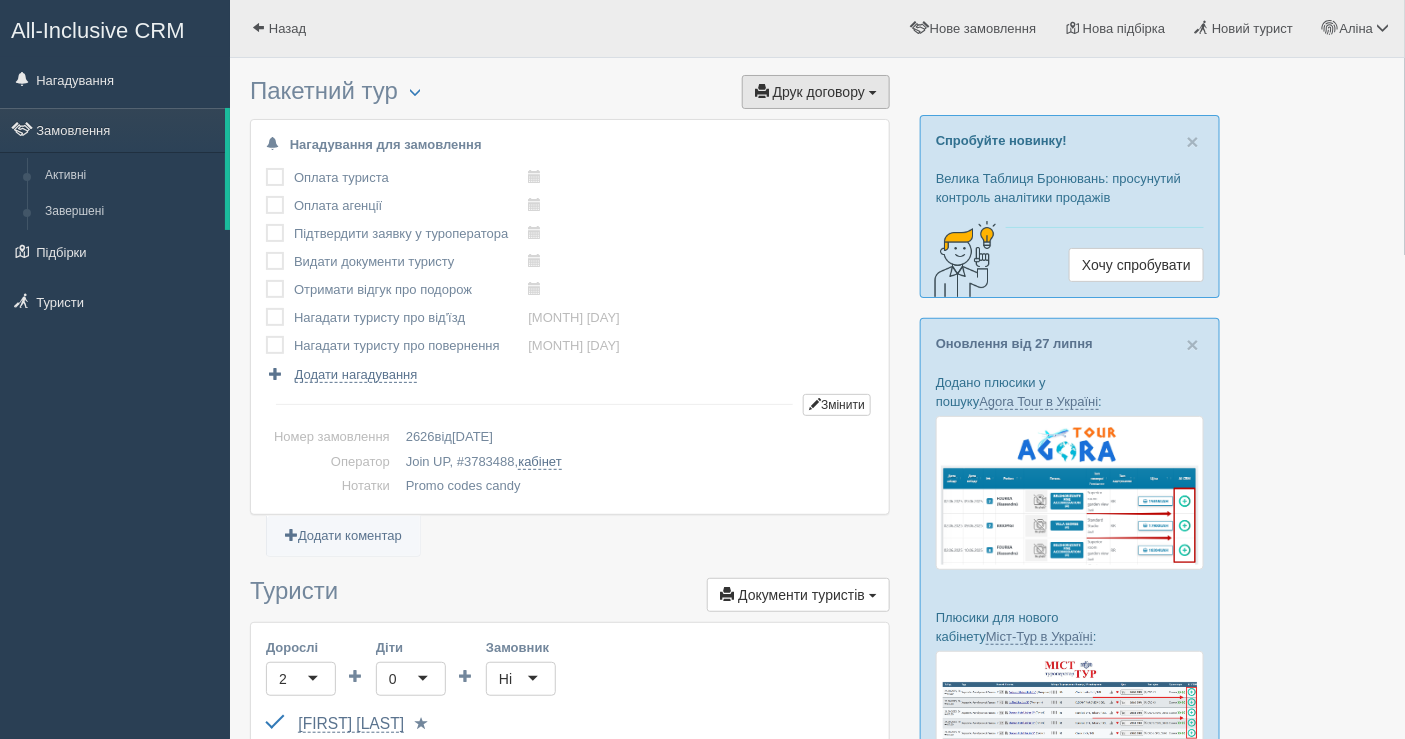 click on "Друк договору" at bounding box center (819, 92) 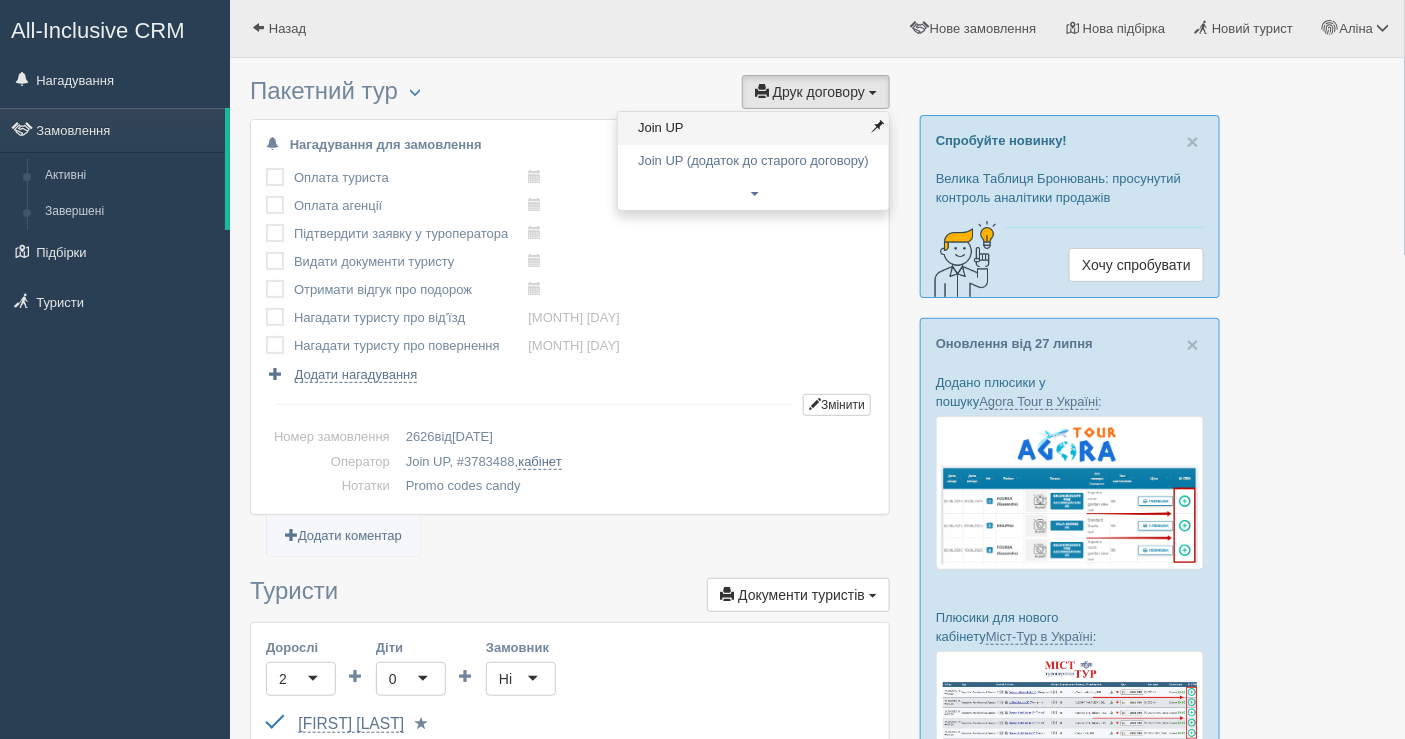click on "Join UP" at bounding box center (753, 128) 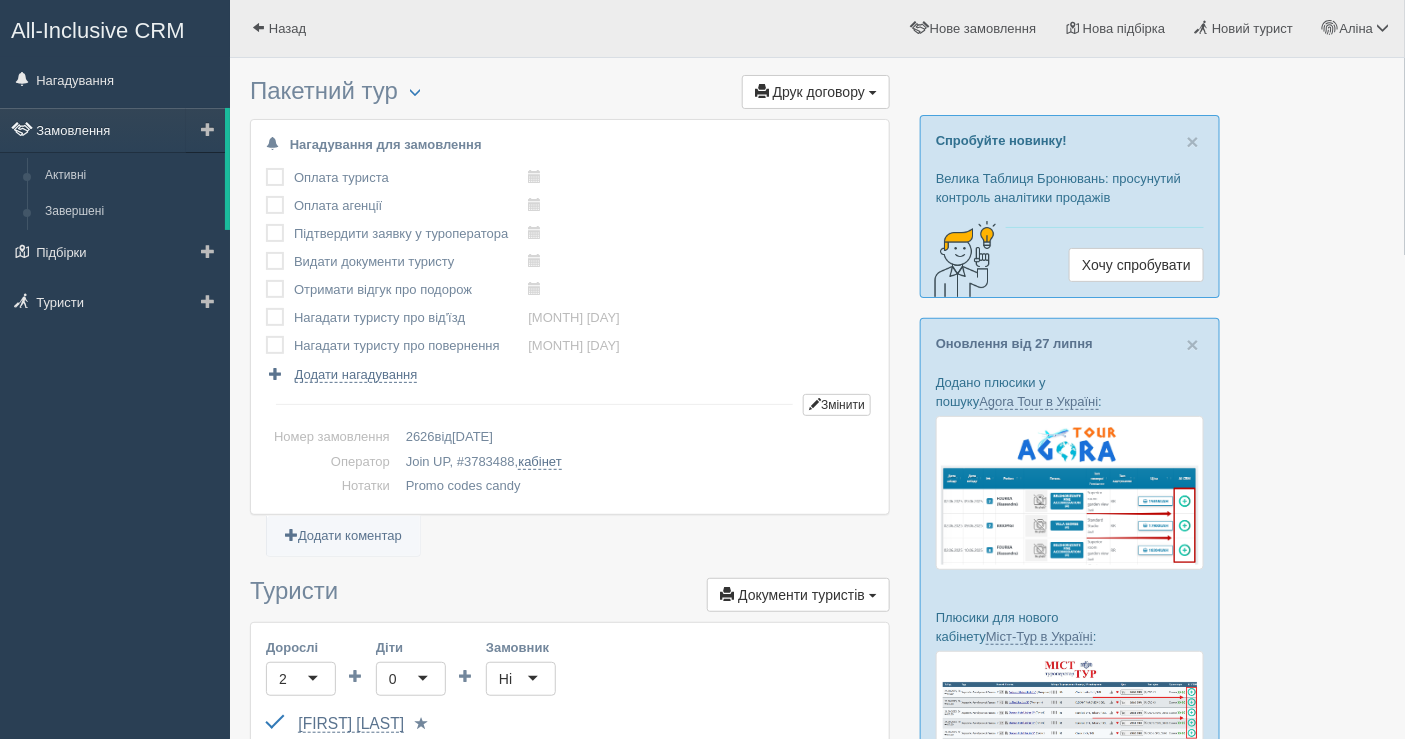 click on "Замовлення" at bounding box center (112, 130) 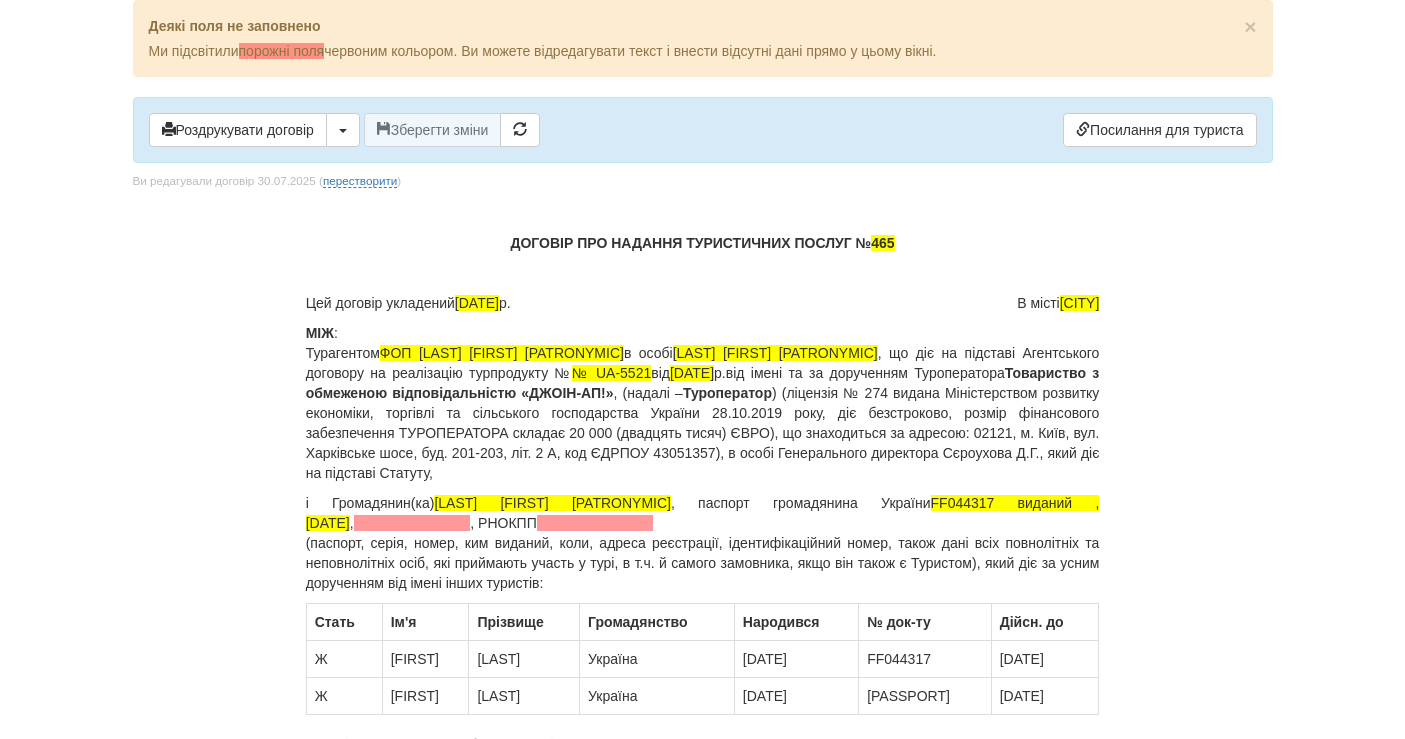 scroll, scrollTop: 0, scrollLeft: 0, axis: both 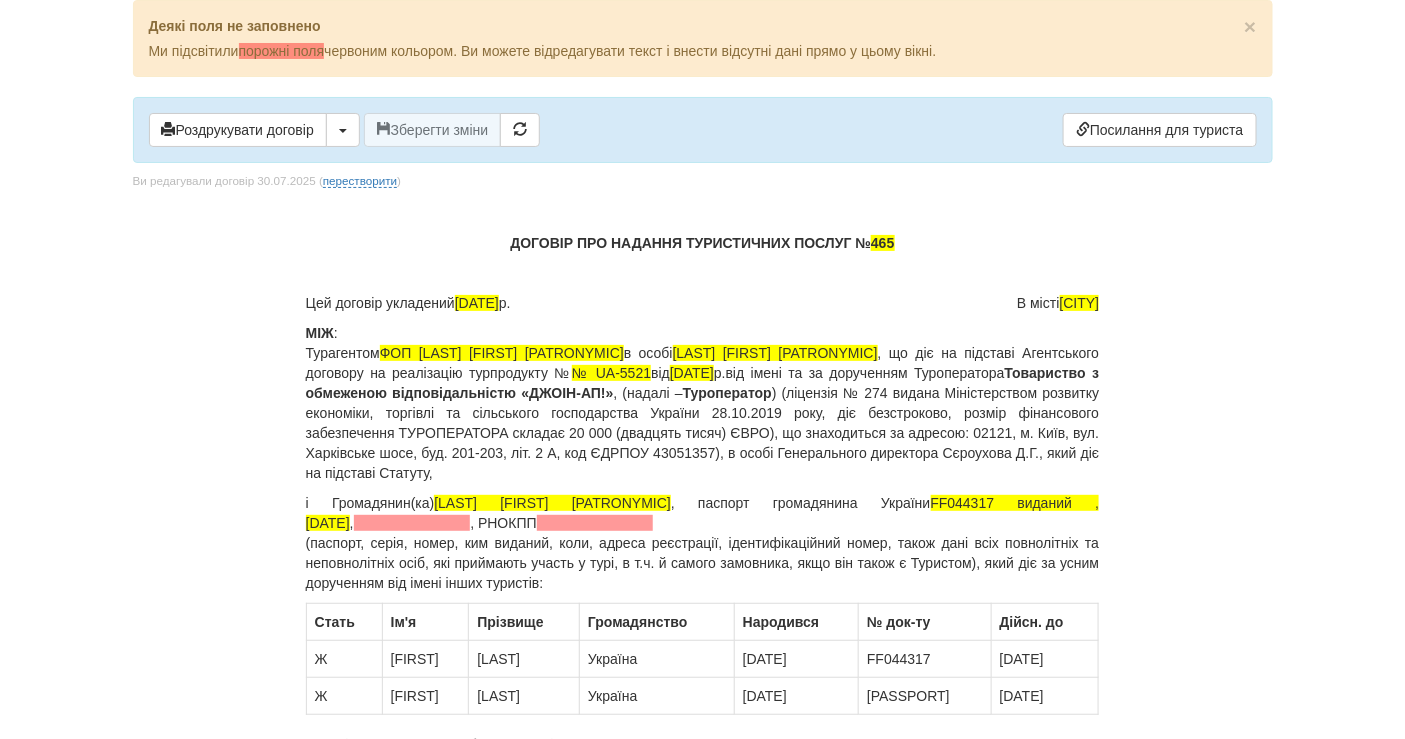 drag, startPoint x: 430, startPoint y: 494, endPoint x: 641, endPoint y: 499, distance: 211.05923 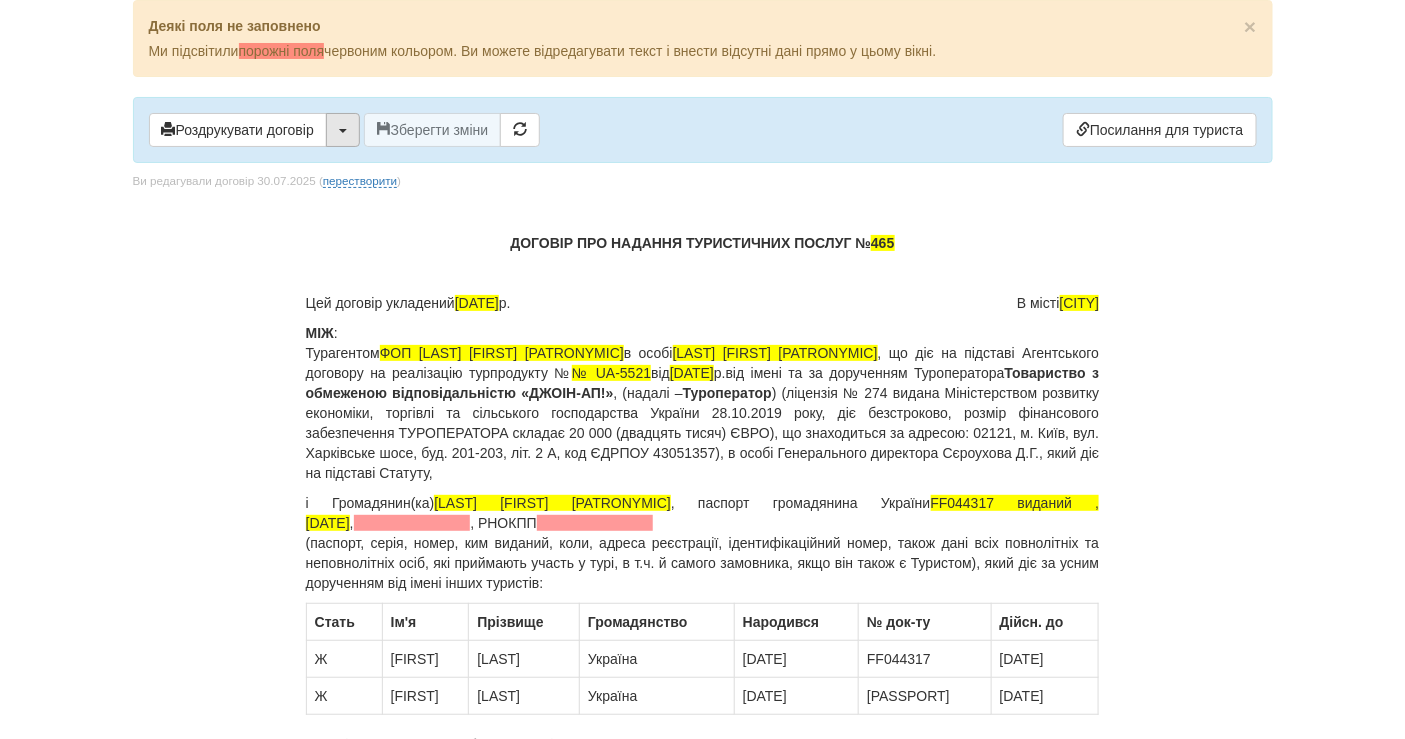 click at bounding box center (343, 130) 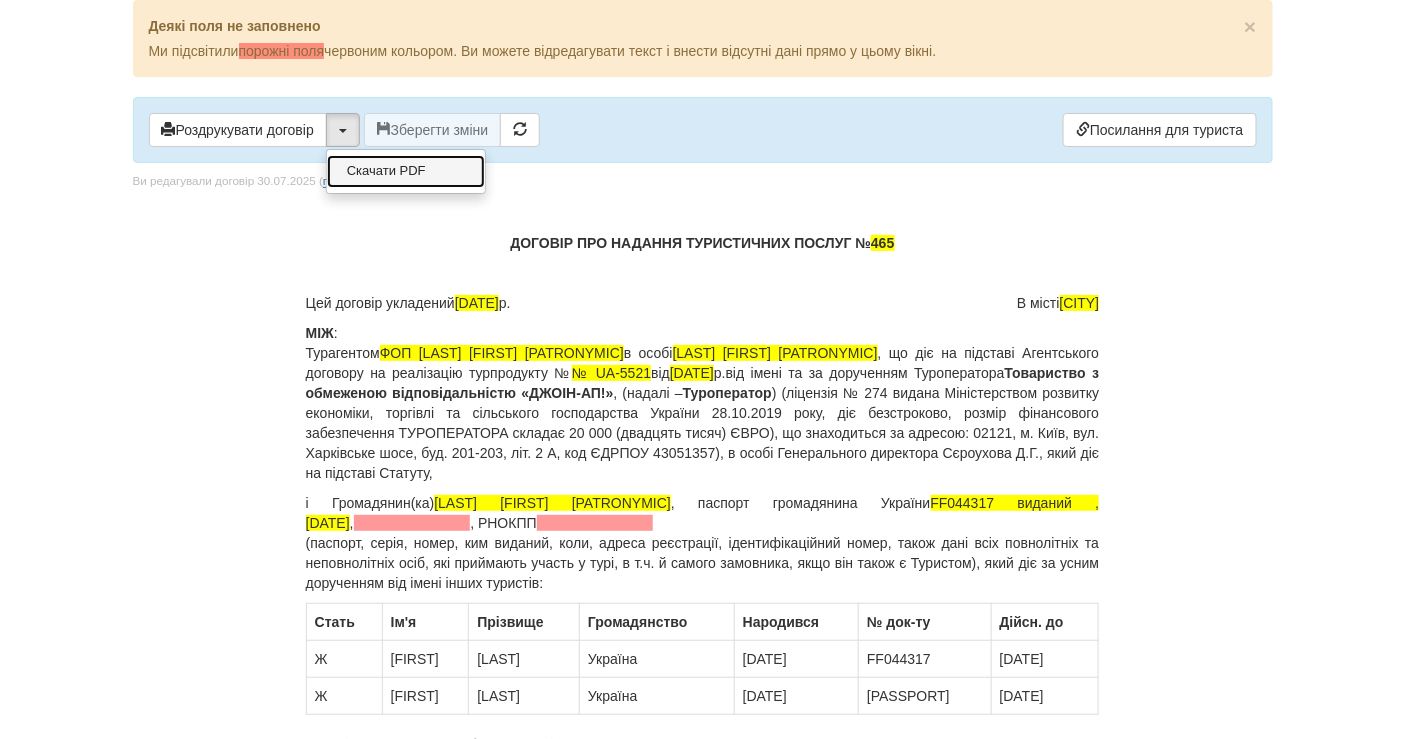 click on "Скачати PDF" at bounding box center [406, 171] 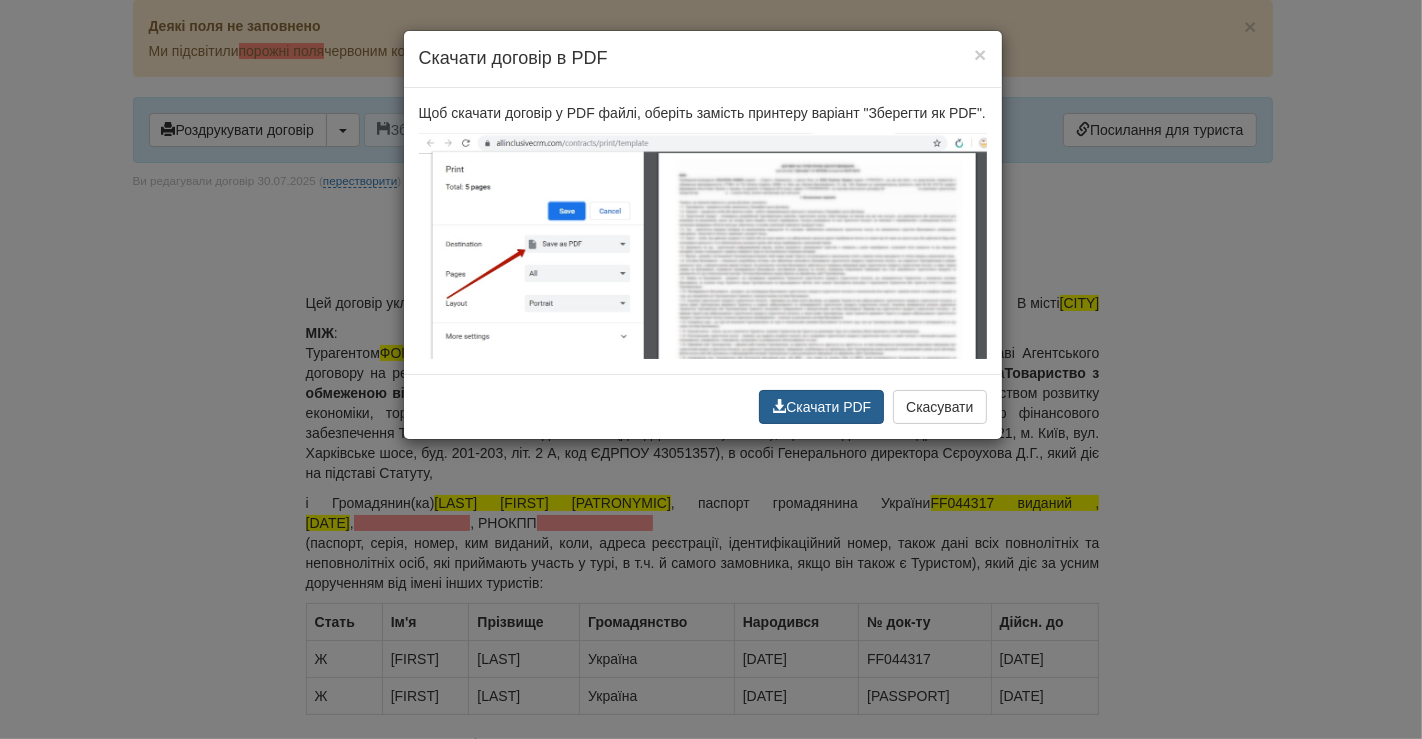 click on "Скачати PDF" at bounding box center [821, 407] 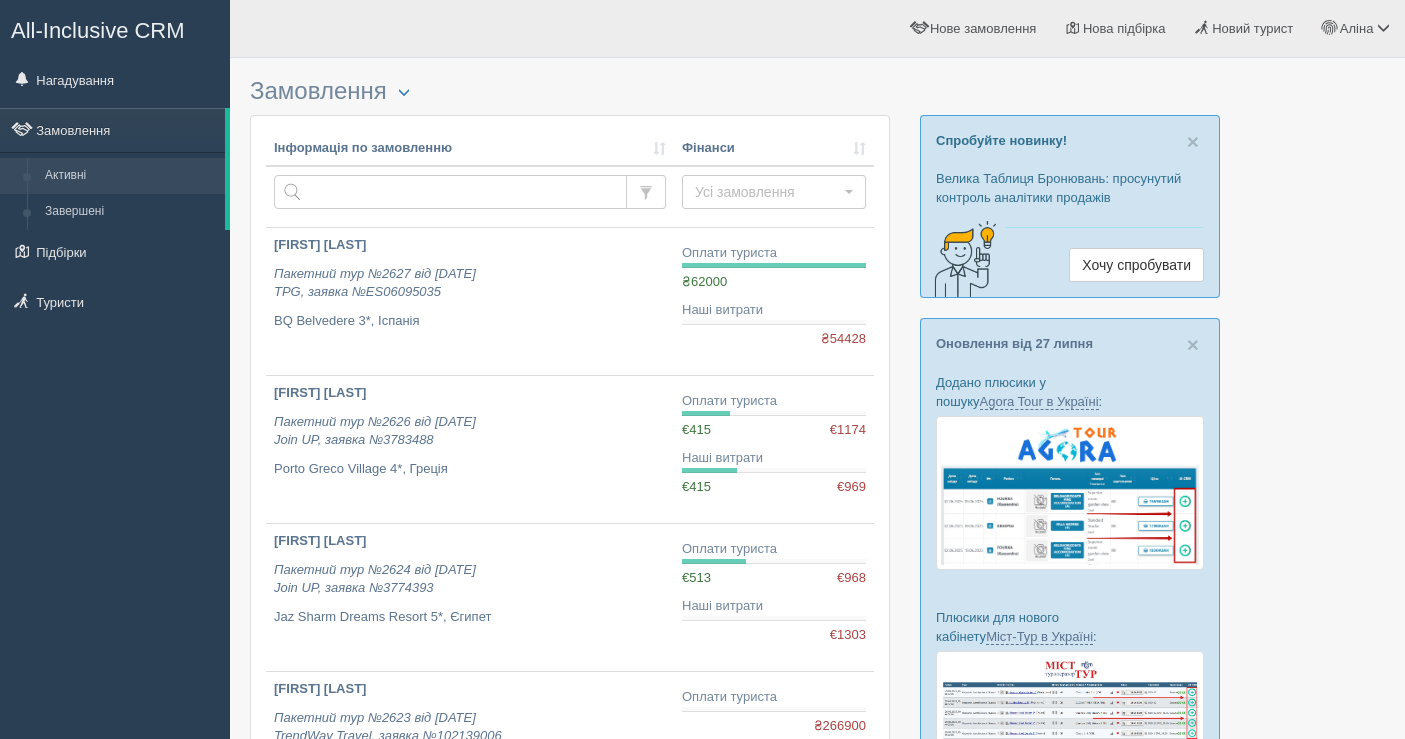 scroll, scrollTop: 0, scrollLeft: 0, axis: both 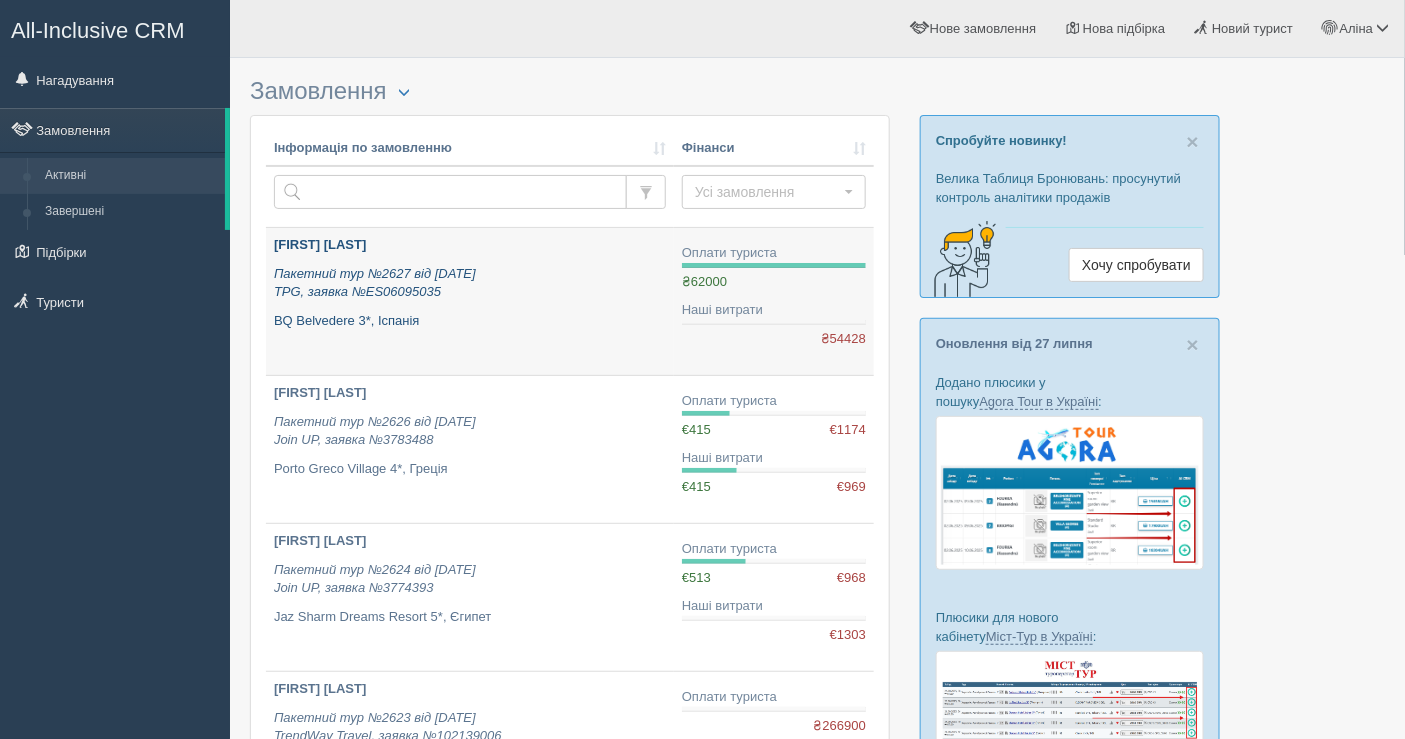 click on "Пакетний тур №2627 від 31.07.2025
TPG, заявка №ES06095035" at bounding box center (375, 283) 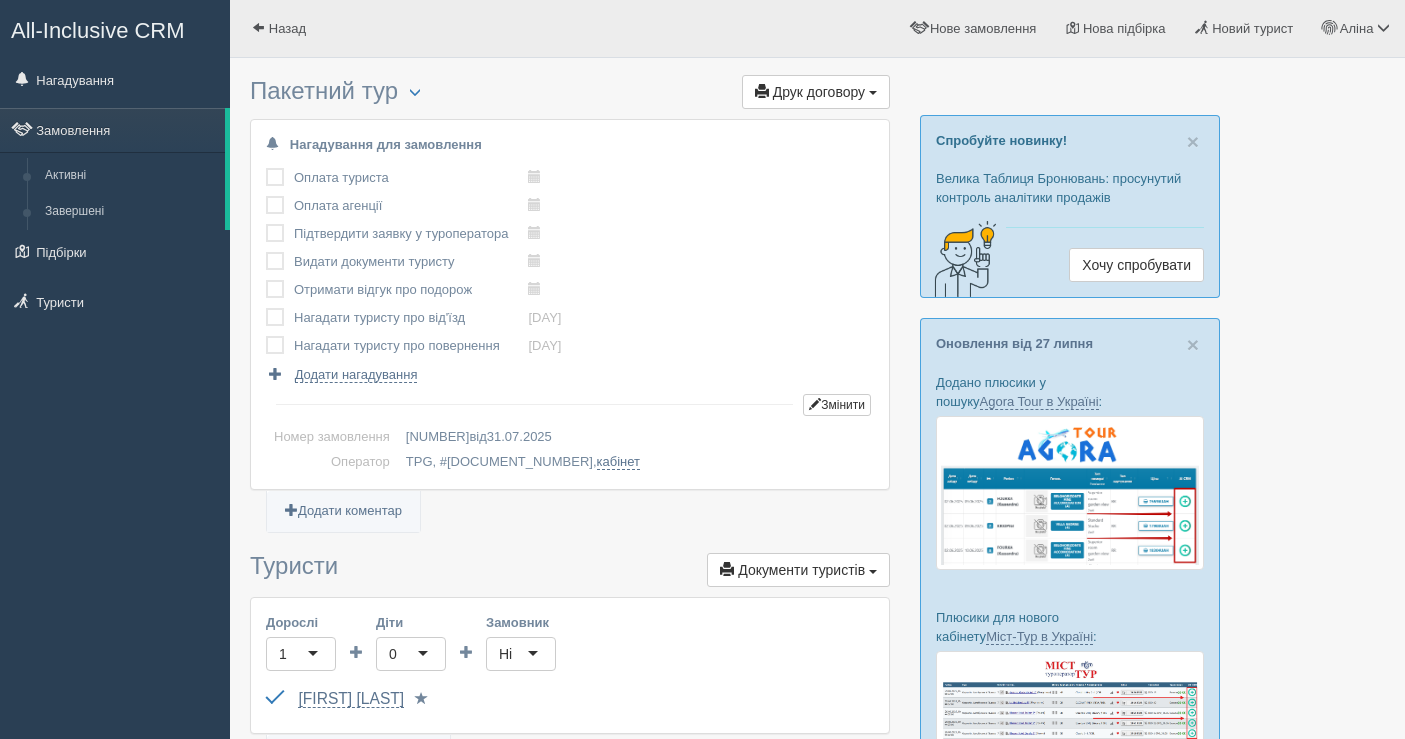 scroll, scrollTop: 0, scrollLeft: 0, axis: both 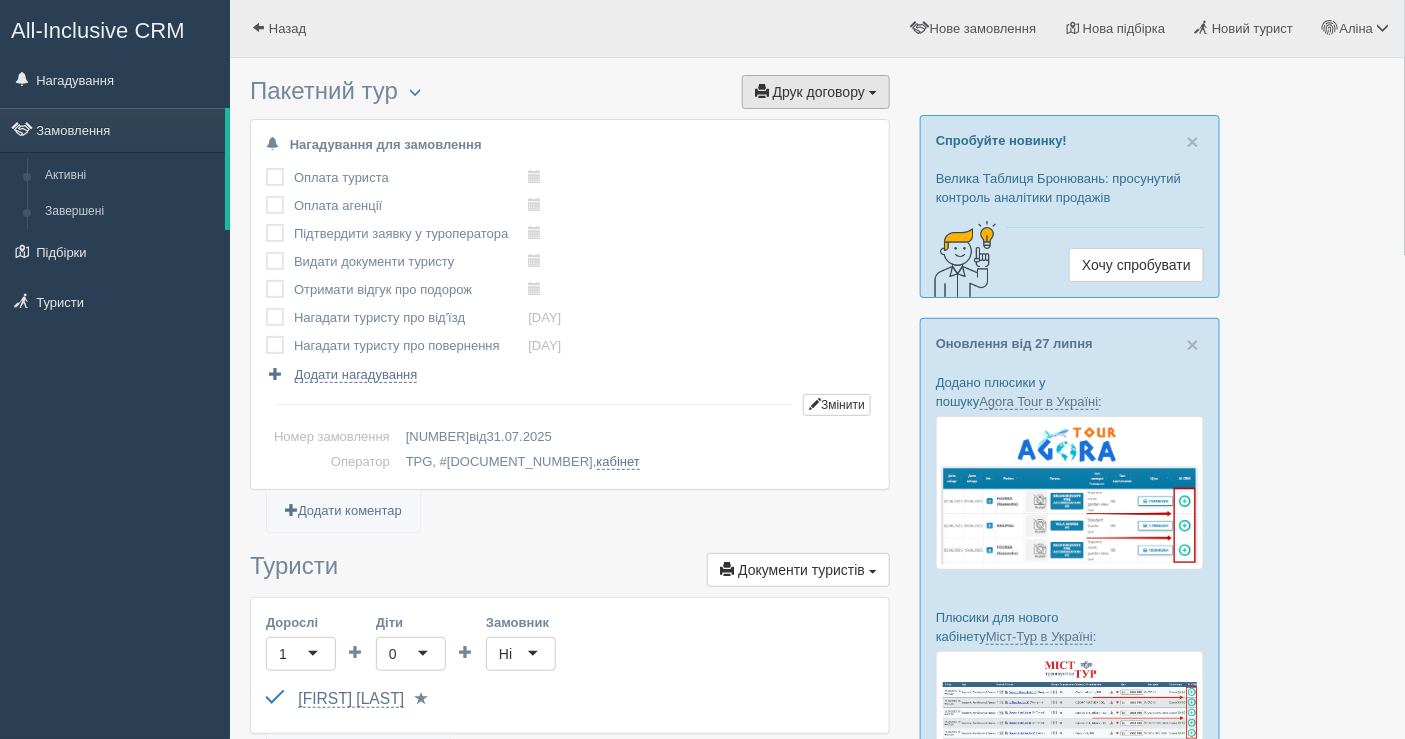 click on "Друк договору
Друк" at bounding box center [816, 92] 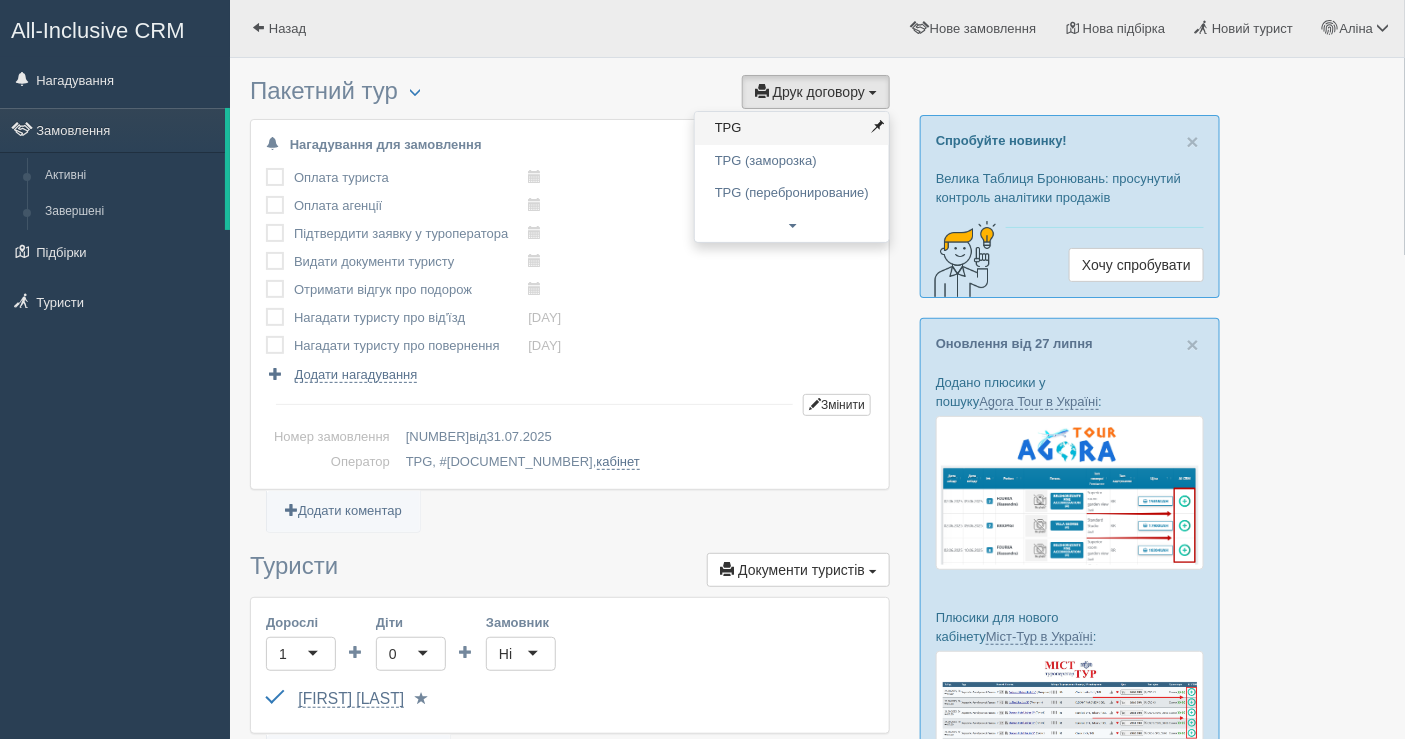 click on "TPG" at bounding box center [792, 128] 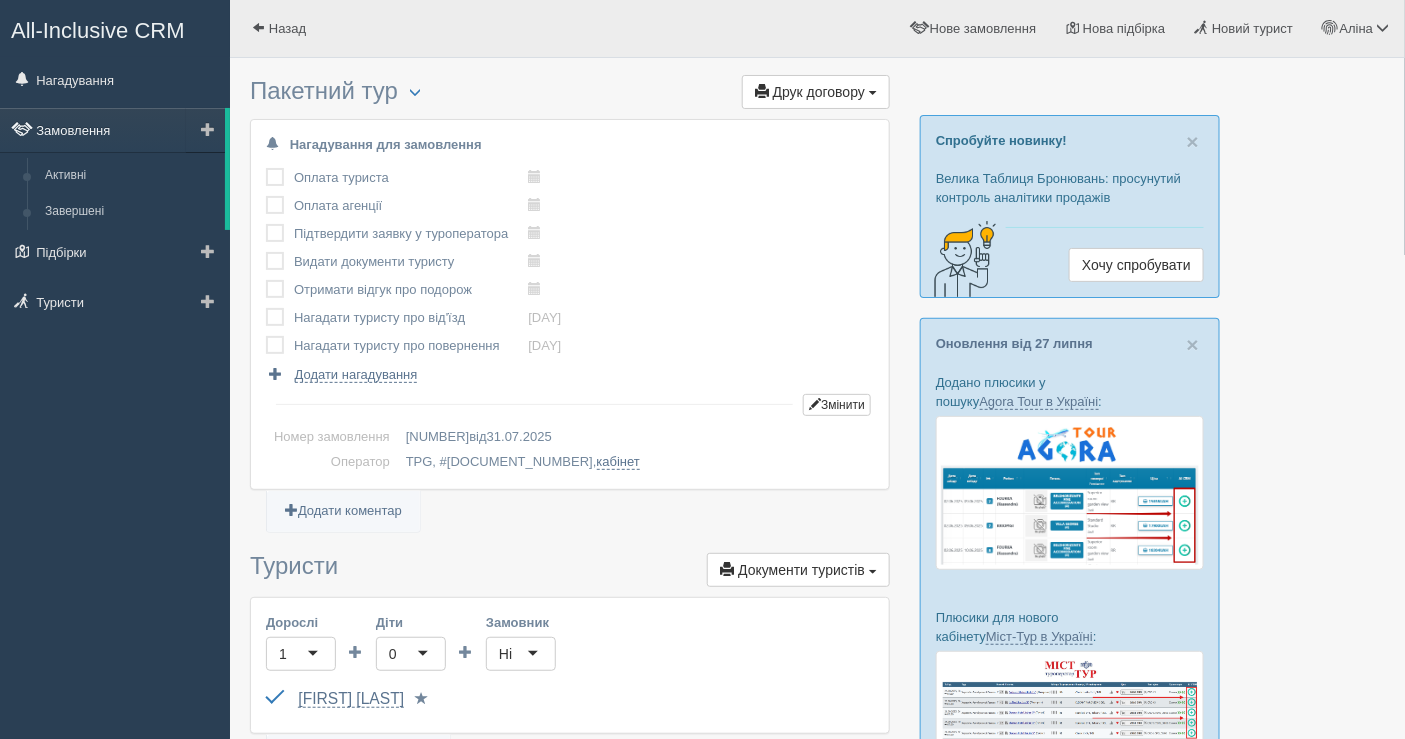 click on "Замовлення" at bounding box center [112, 130] 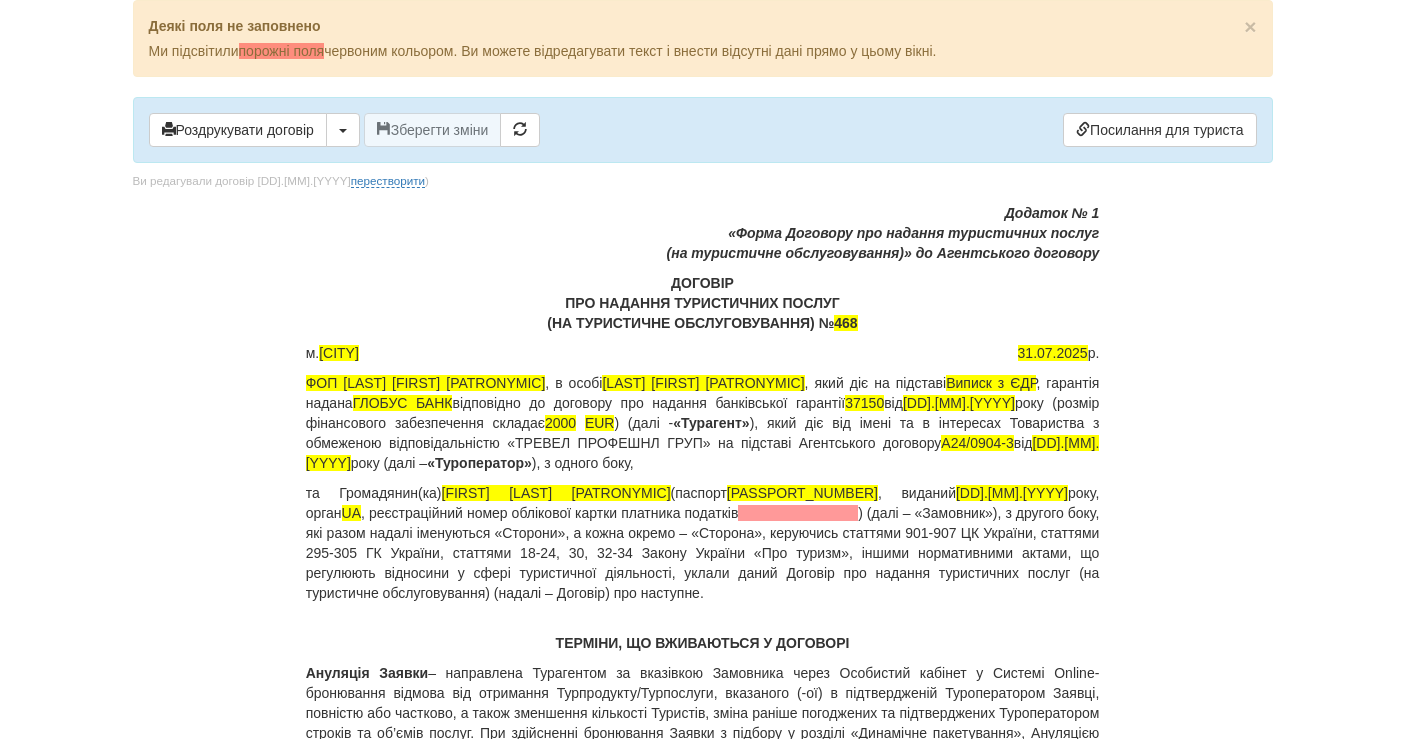 scroll, scrollTop: 0, scrollLeft: 0, axis: both 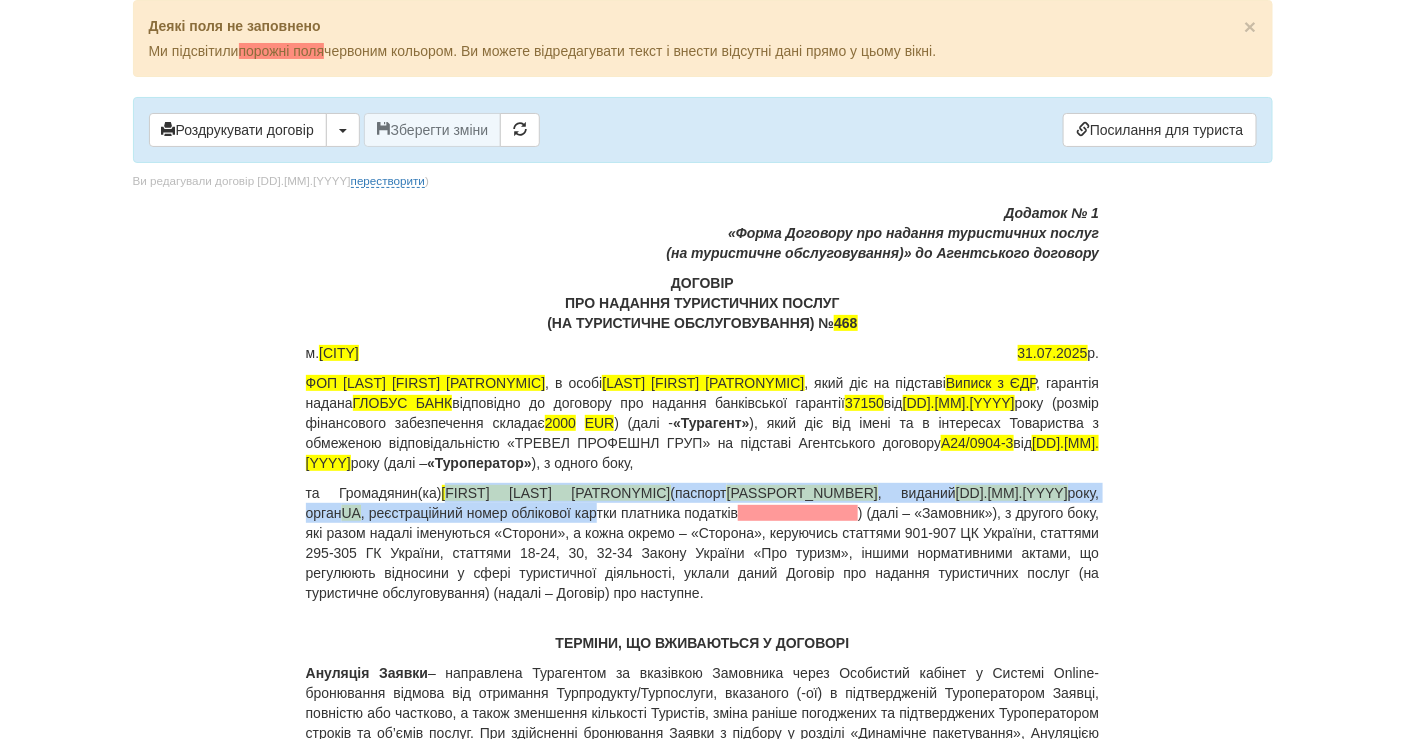 click on "та Громадянин(ка)  Люлик Олександра Сергіївна    (паспорт  FH109796 , виданий  25.07.2017  року,  орган  UA , реєстраційний номер облікової картки платника податків" at bounding box center [703, 543] 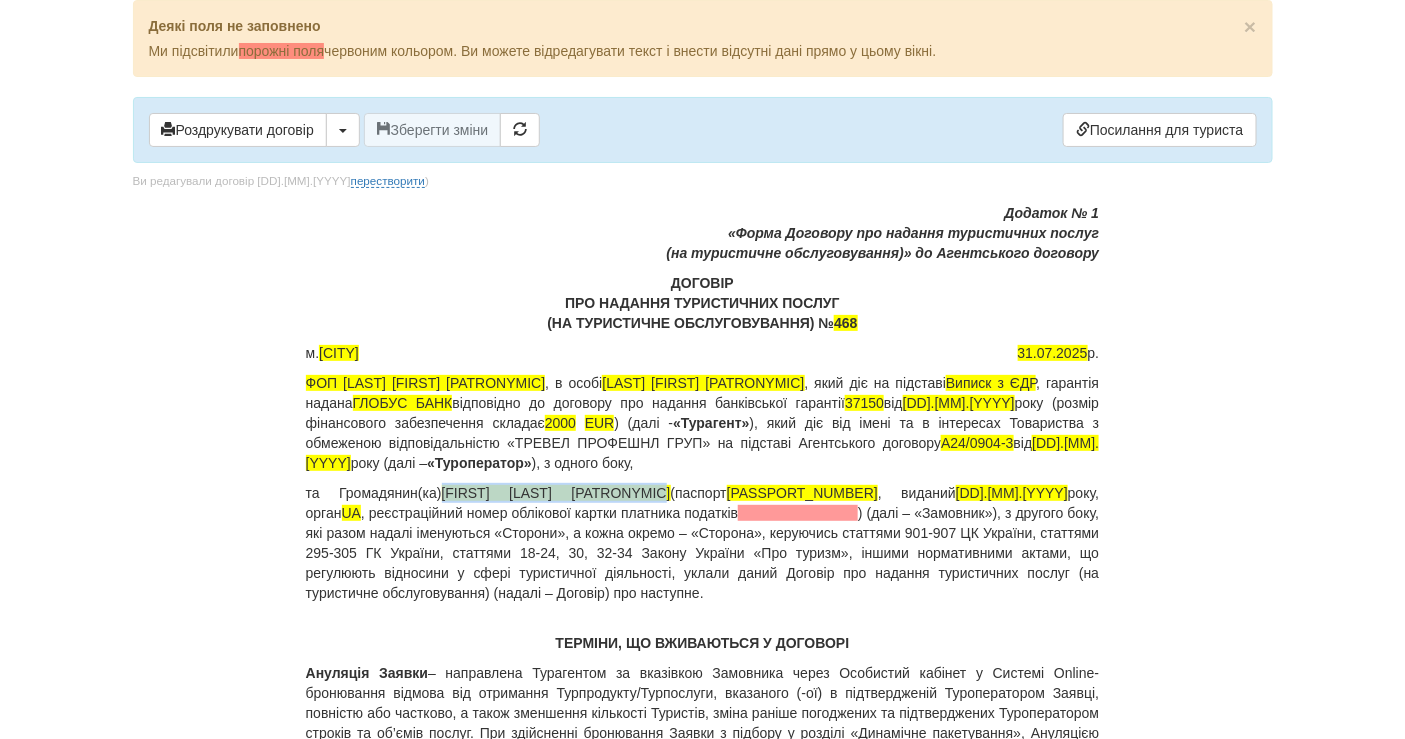 drag, startPoint x: 430, startPoint y: 487, endPoint x: 620, endPoint y: 495, distance: 190.16835 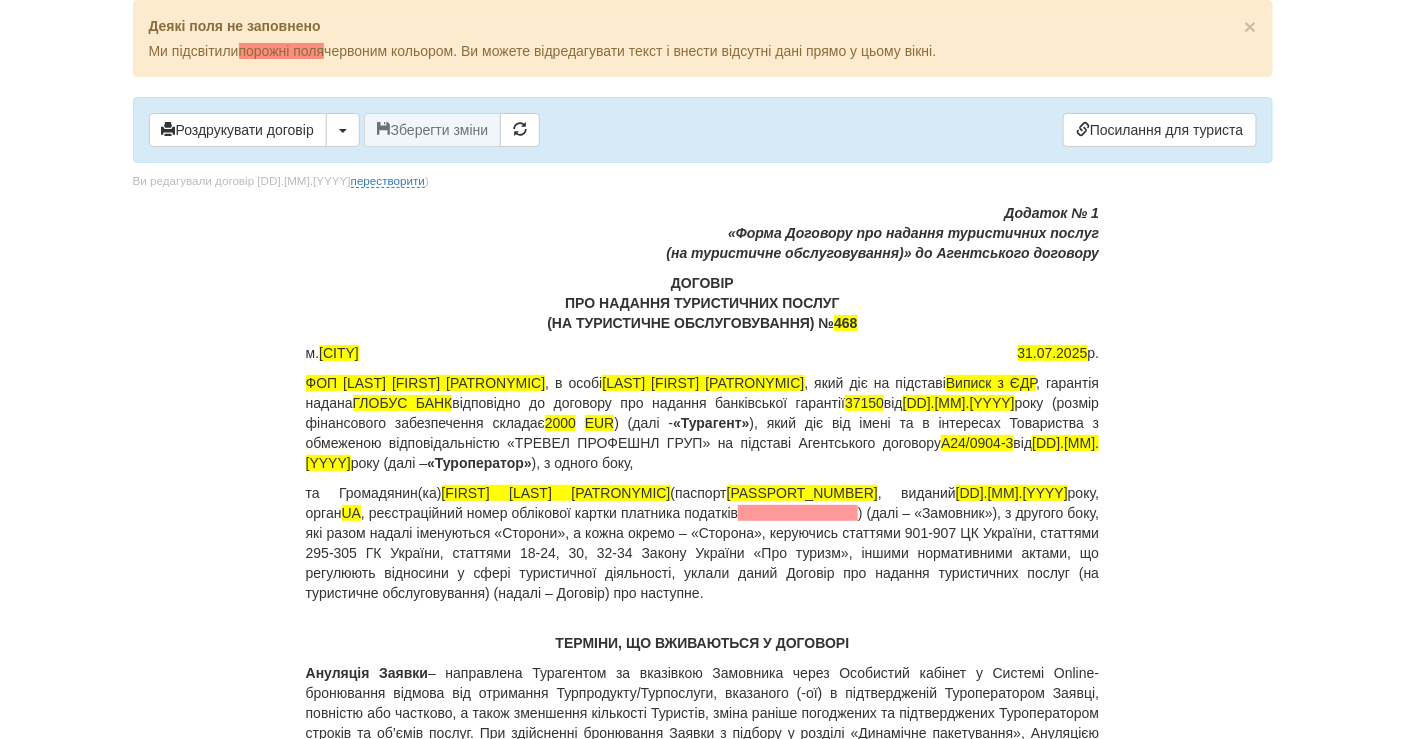 click on "ДОГОВІР
ПРО НАДАННЯ ТУРИСТИЧНИХ ПОСЛУГ
(НА ТУРИСТИЧНЕ ОБСЛУГОВУВАННЯ) №  468" at bounding box center [703, 303] 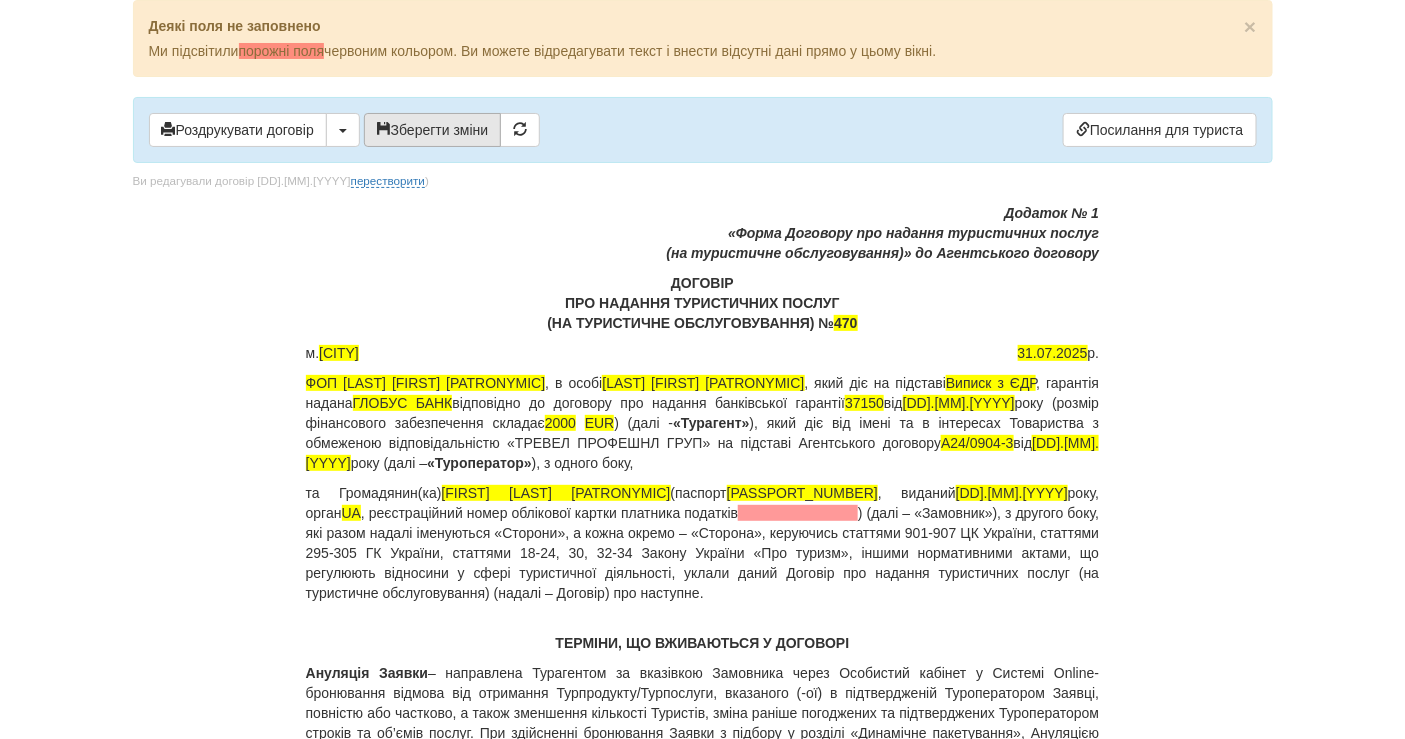 click on "Зберегти зміни" at bounding box center [433, 130] 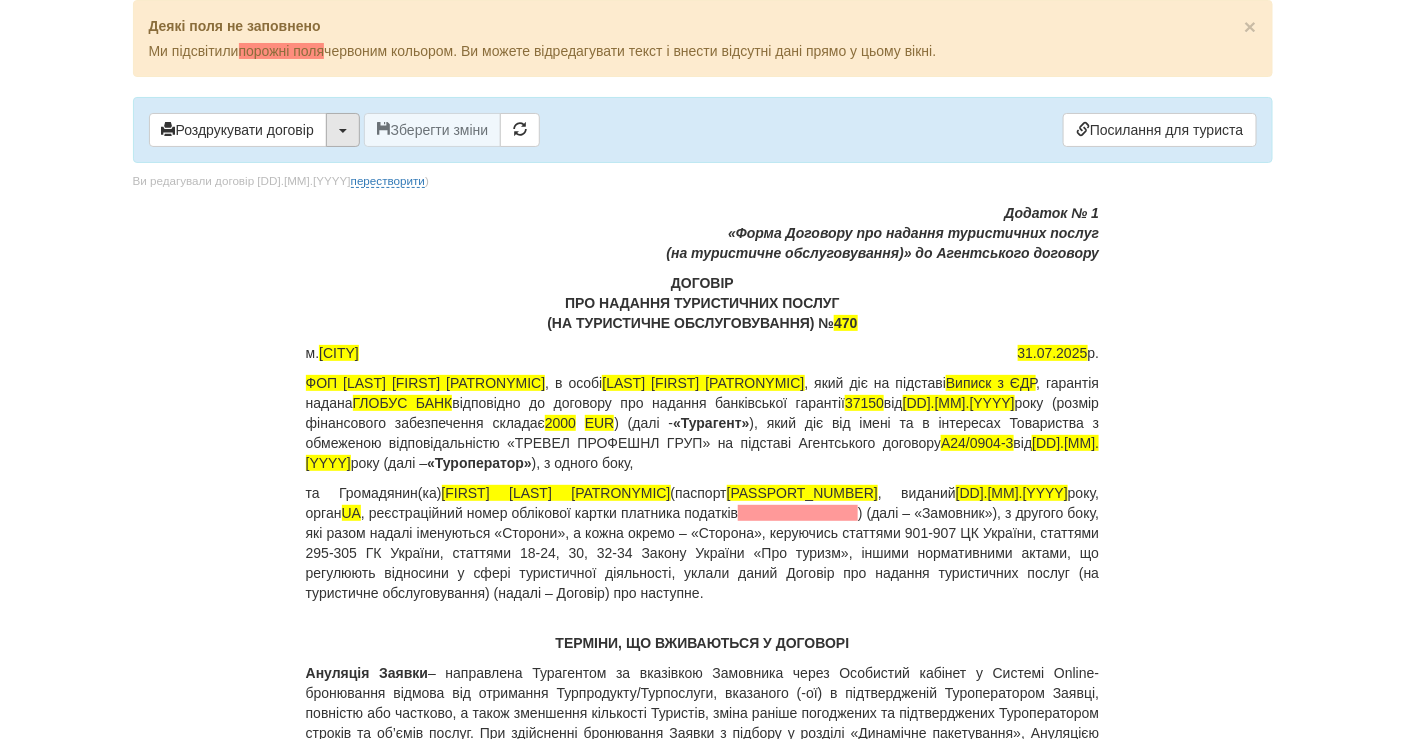 click at bounding box center [343, 130] 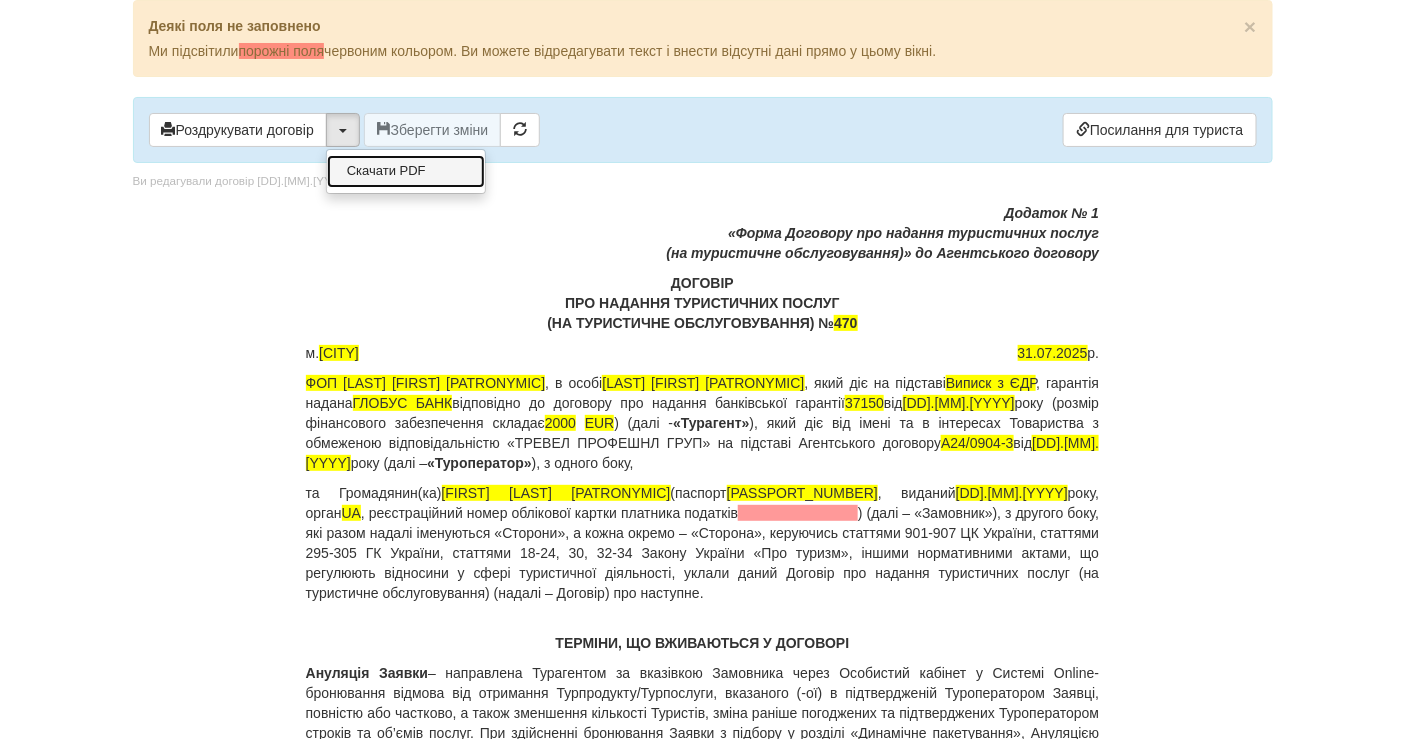 click on "Скачати PDF" at bounding box center [406, 171] 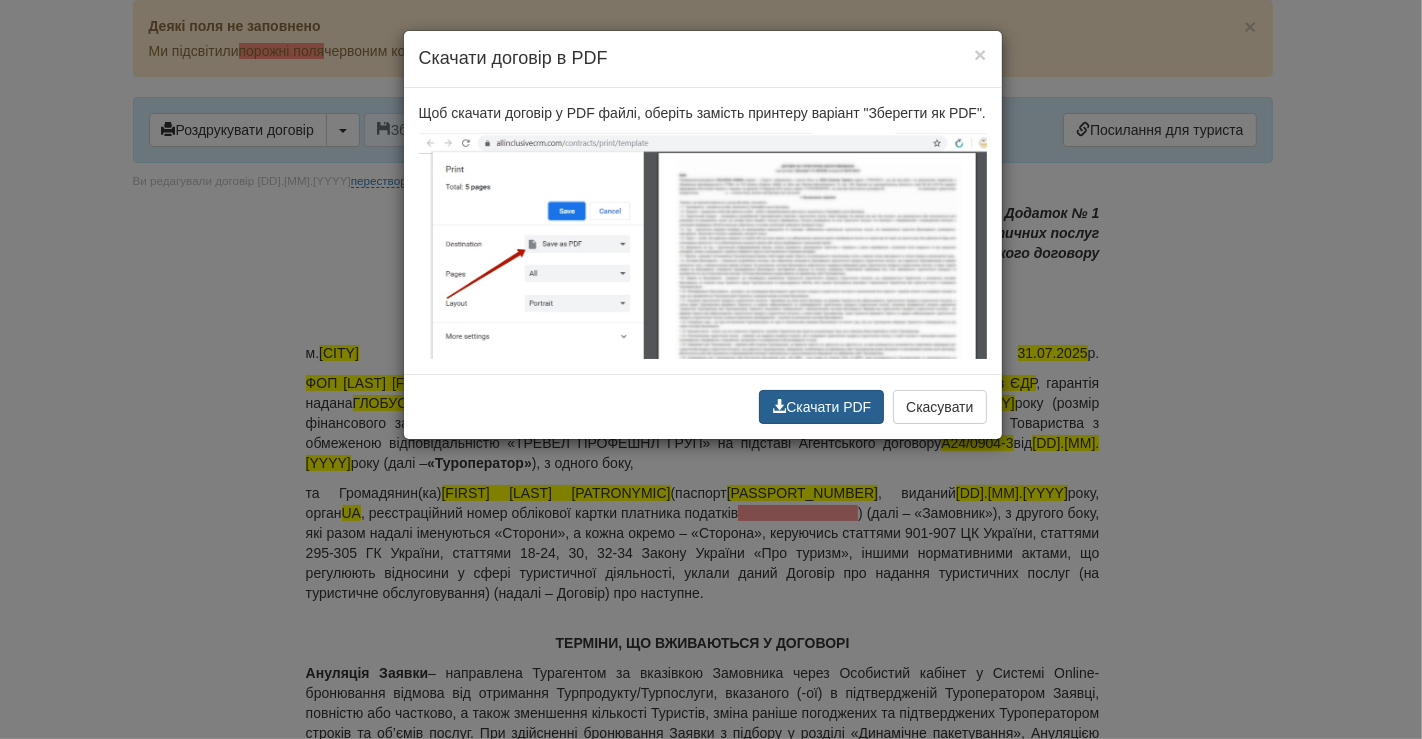 click on "Скачати PDF" at bounding box center [821, 407] 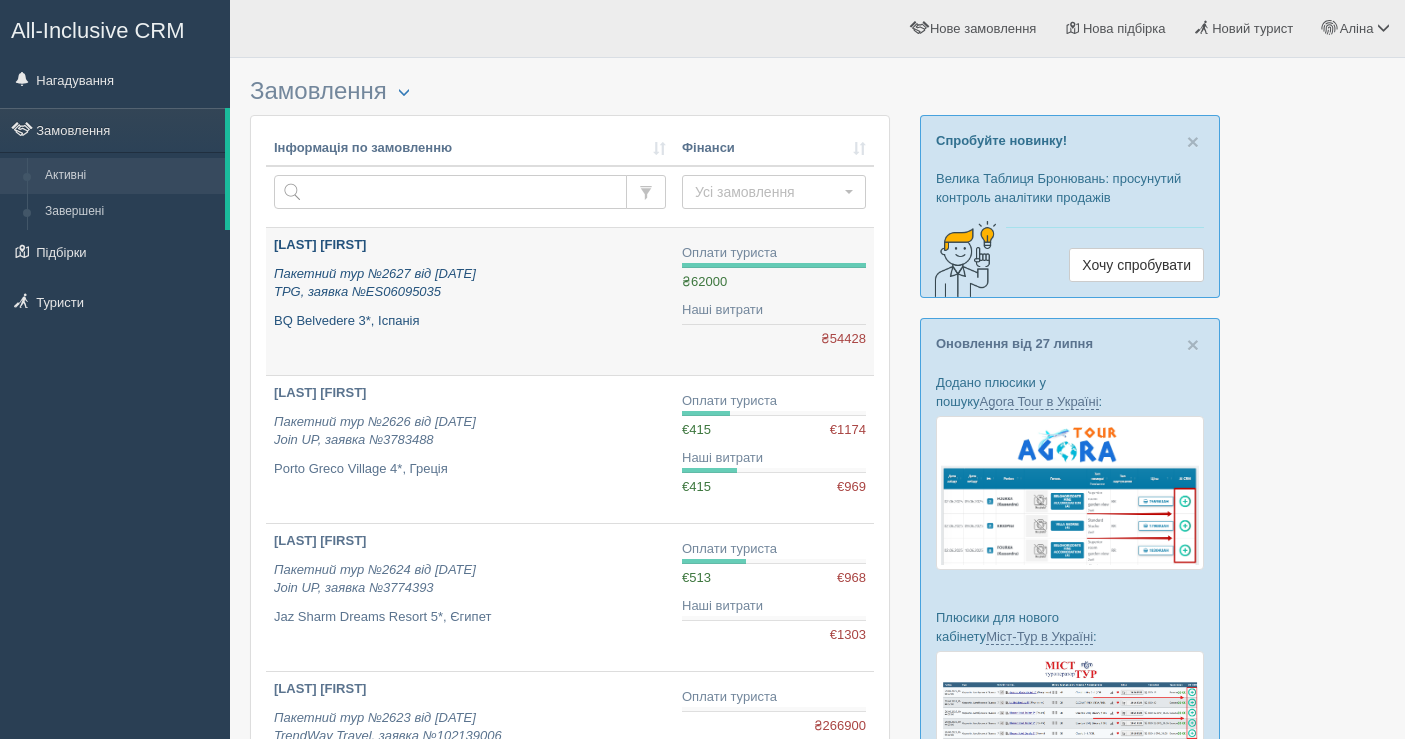 scroll, scrollTop: 0, scrollLeft: 0, axis: both 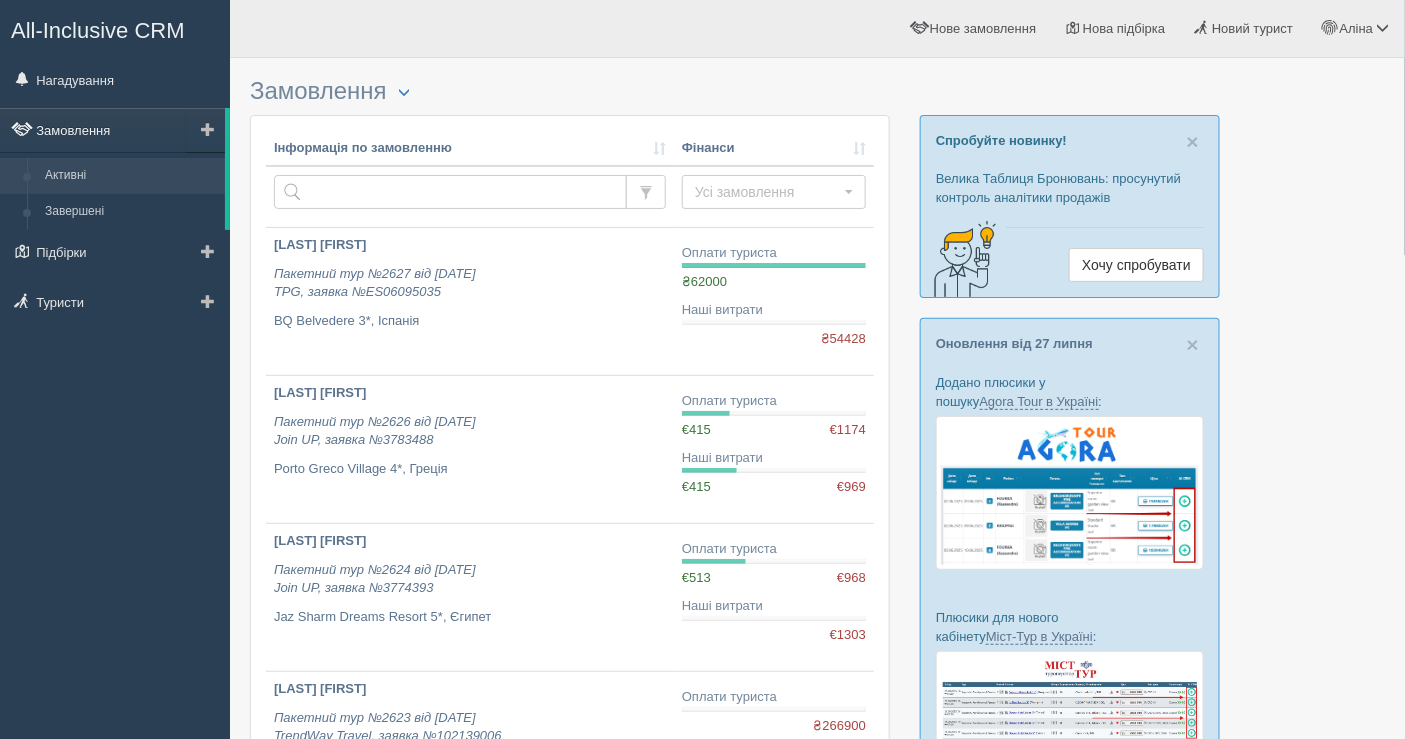 click on "Замовлення" at bounding box center (112, 130) 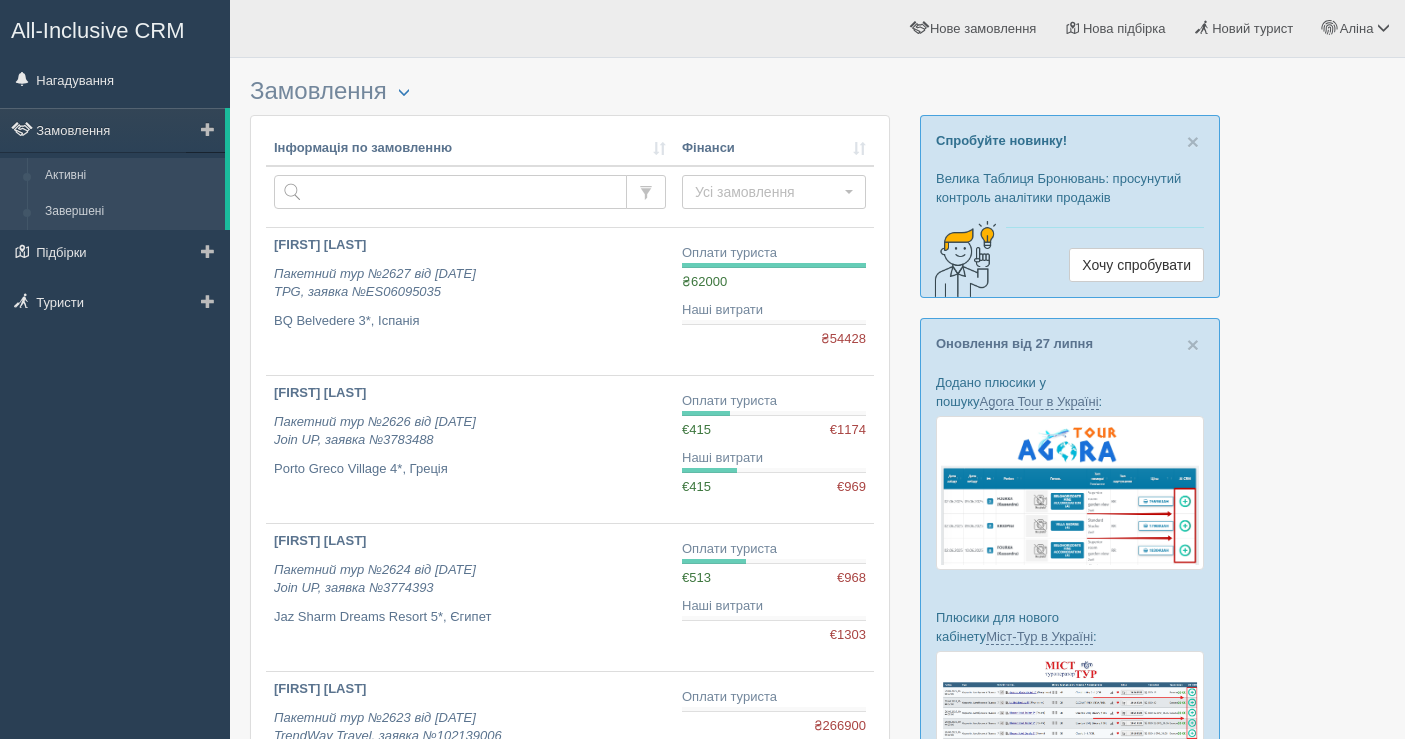 scroll, scrollTop: 0, scrollLeft: 0, axis: both 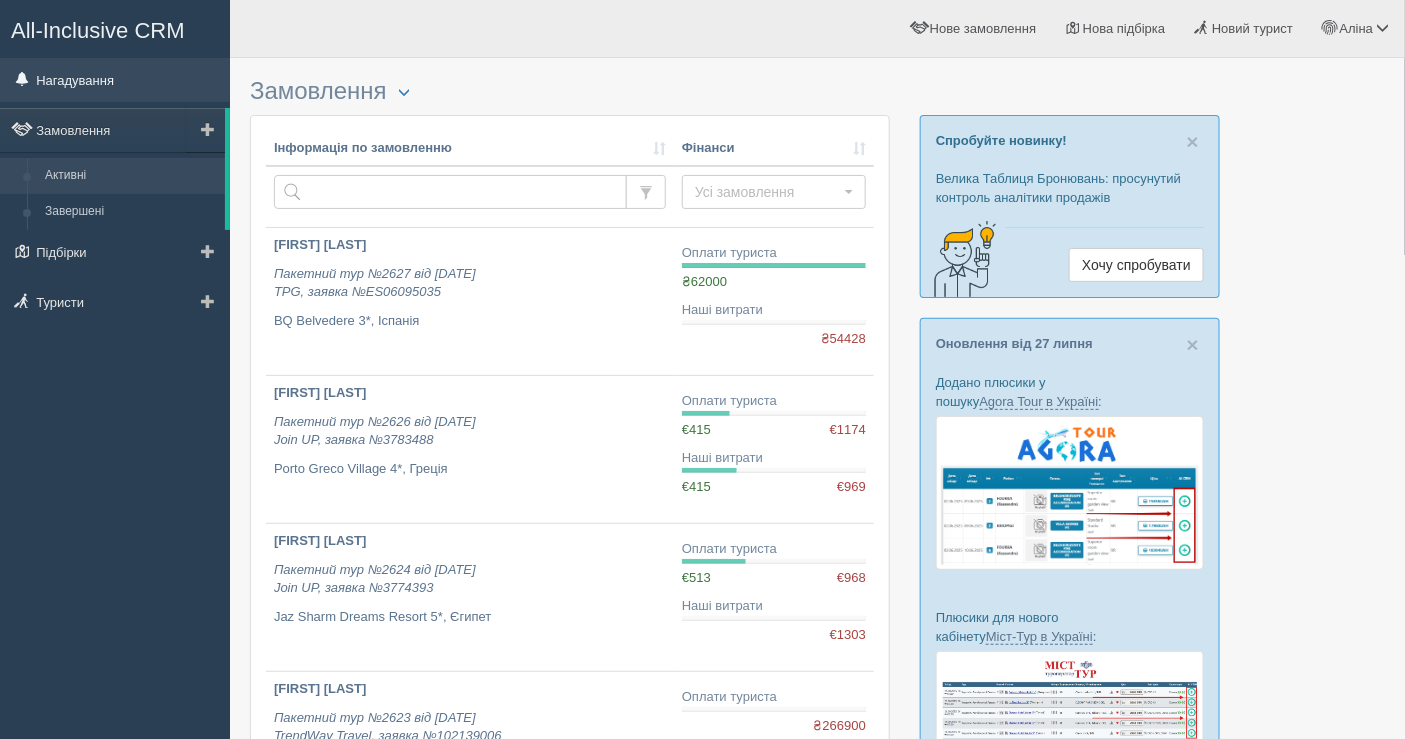 click on "Нагадування" at bounding box center (115, 80) 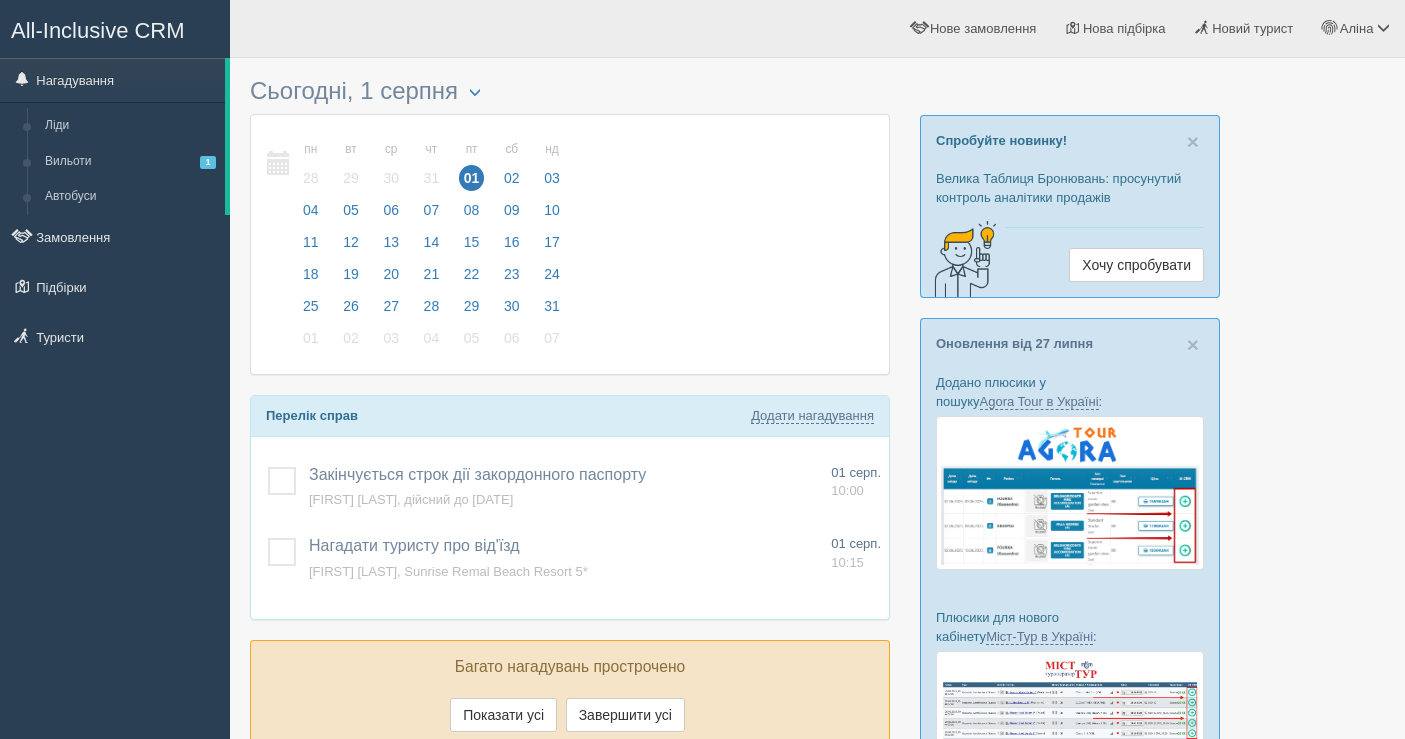 scroll, scrollTop: 0, scrollLeft: 0, axis: both 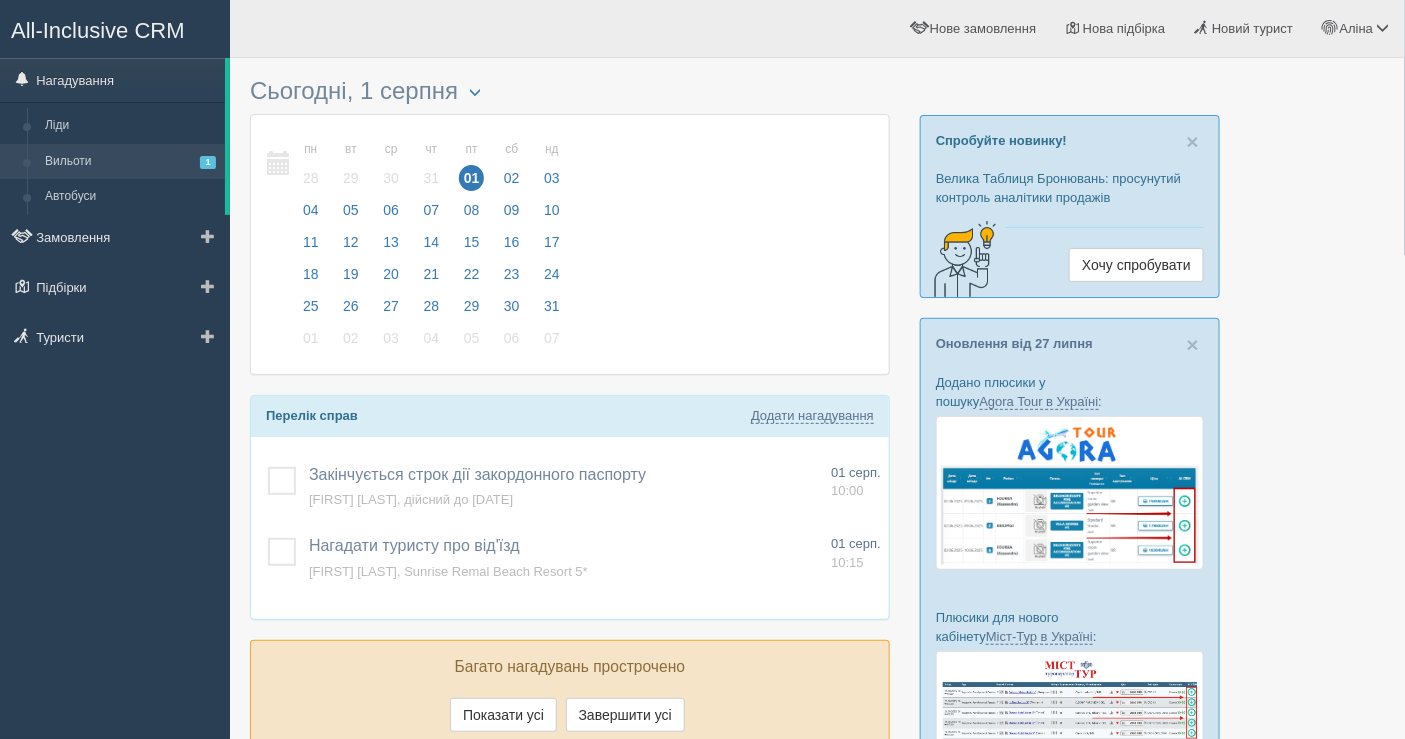 click on "Вильоти 1" at bounding box center (130, 162) 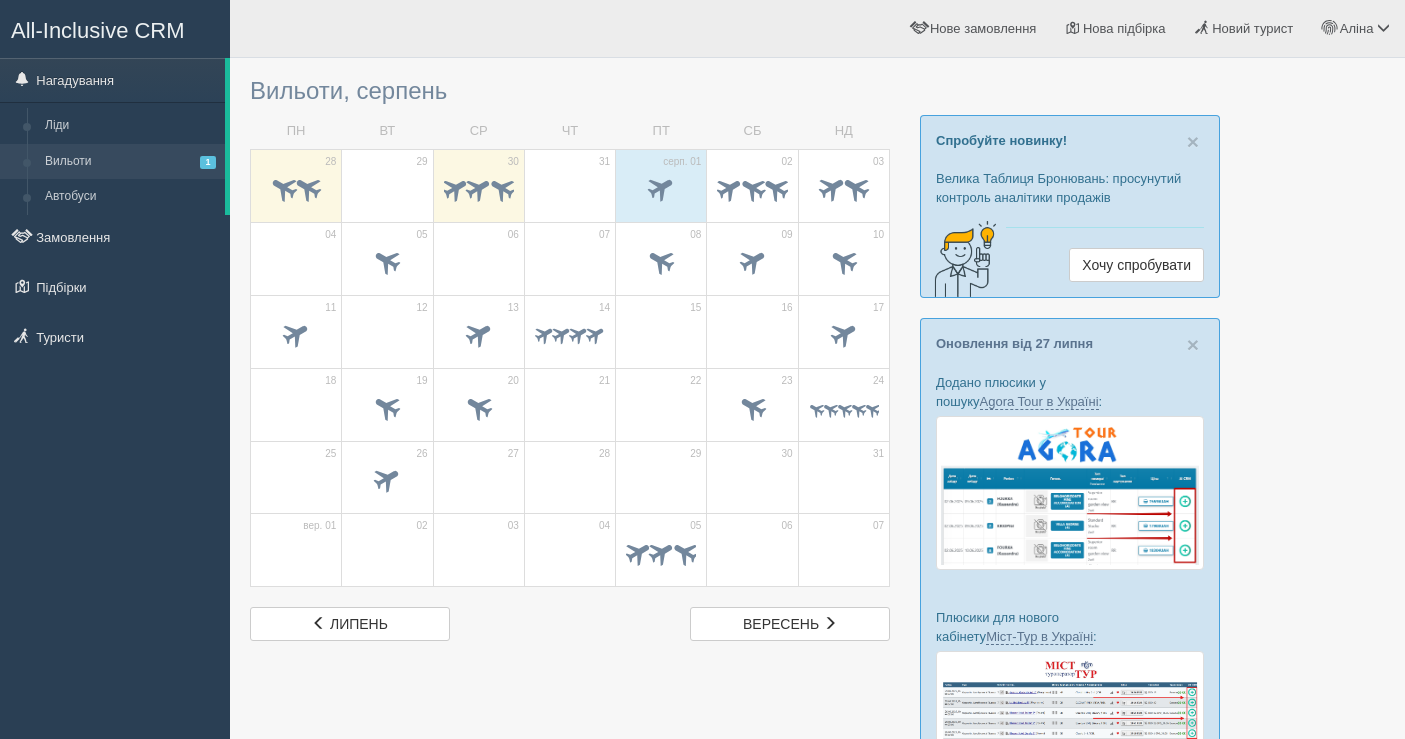 scroll, scrollTop: 0, scrollLeft: 0, axis: both 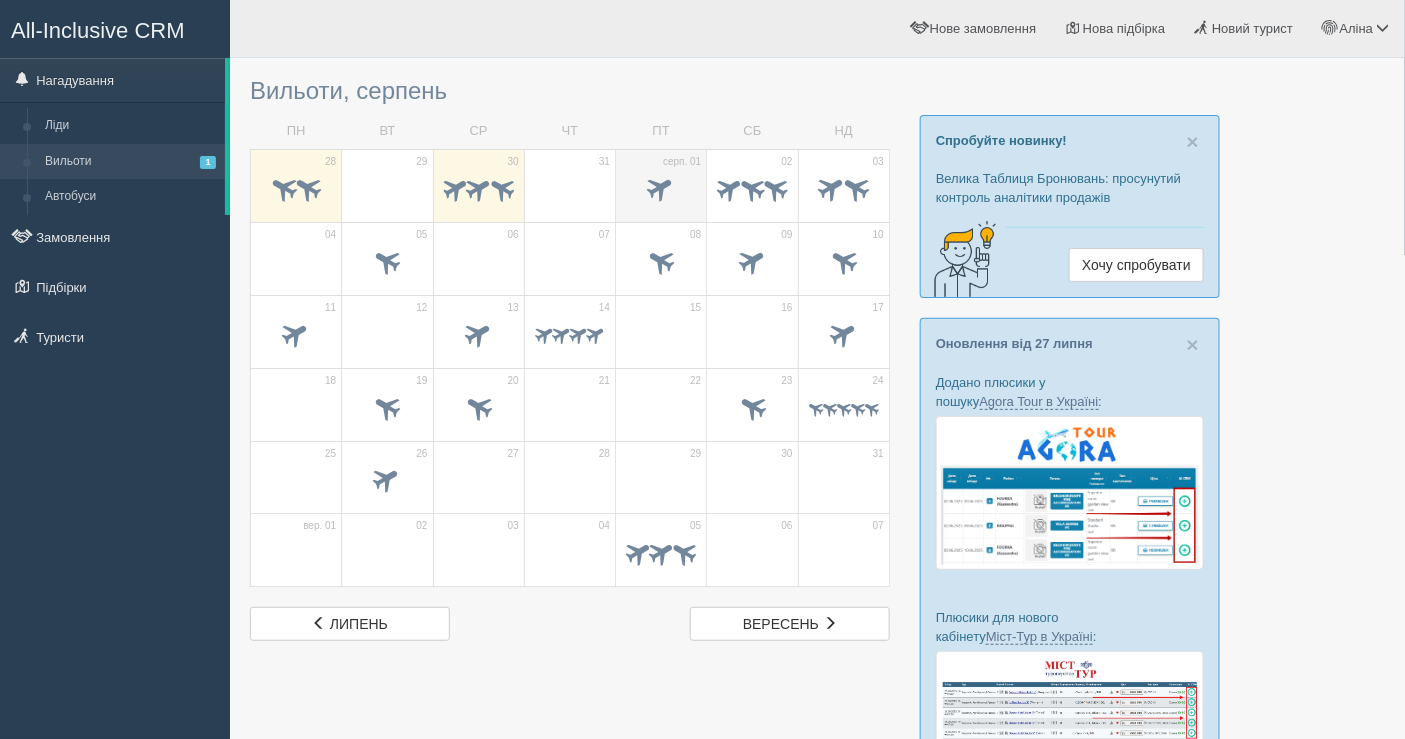 click at bounding box center [661, 187] 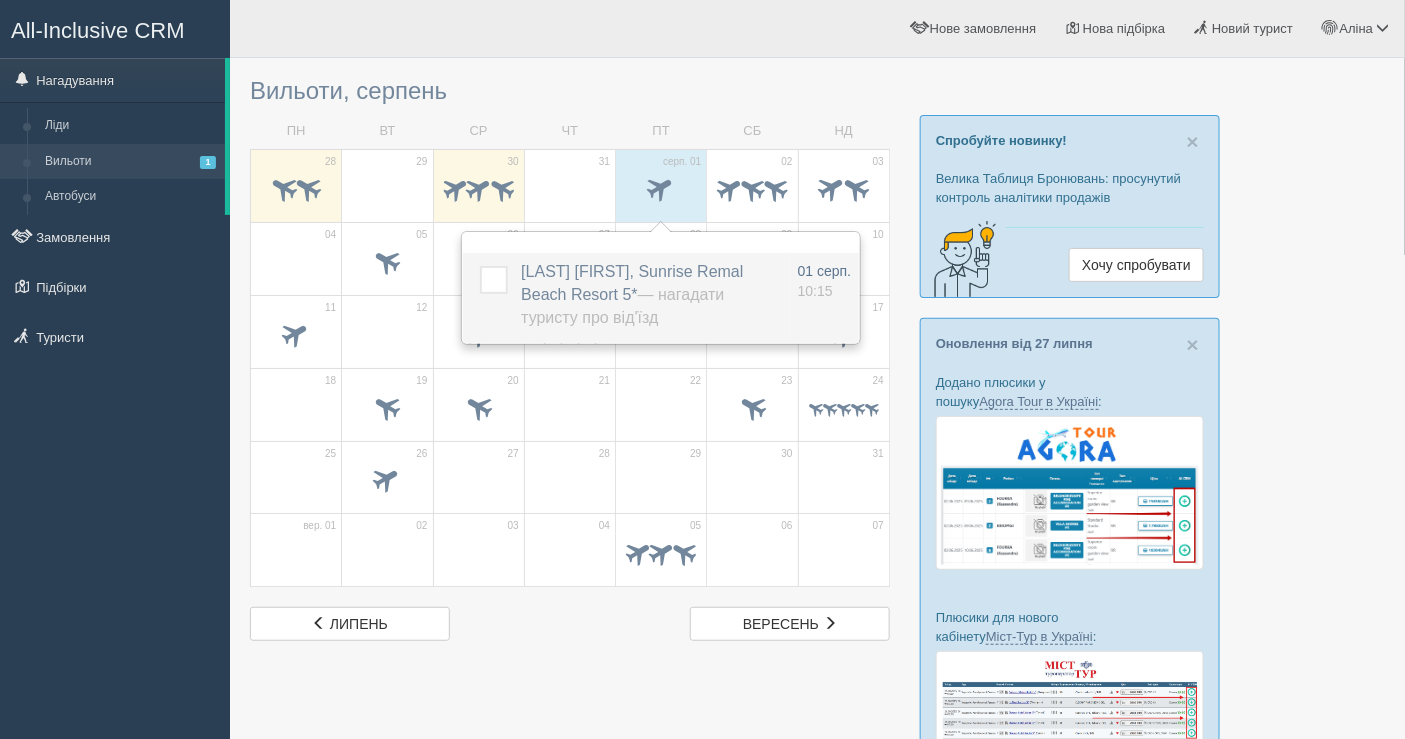 click on "FURKEVYCH ANASTASIIA, Sunrise Remal Beach Resort 5*                                                      — Нагадати туристу про від'їзд" at bounding box center (632, 294) 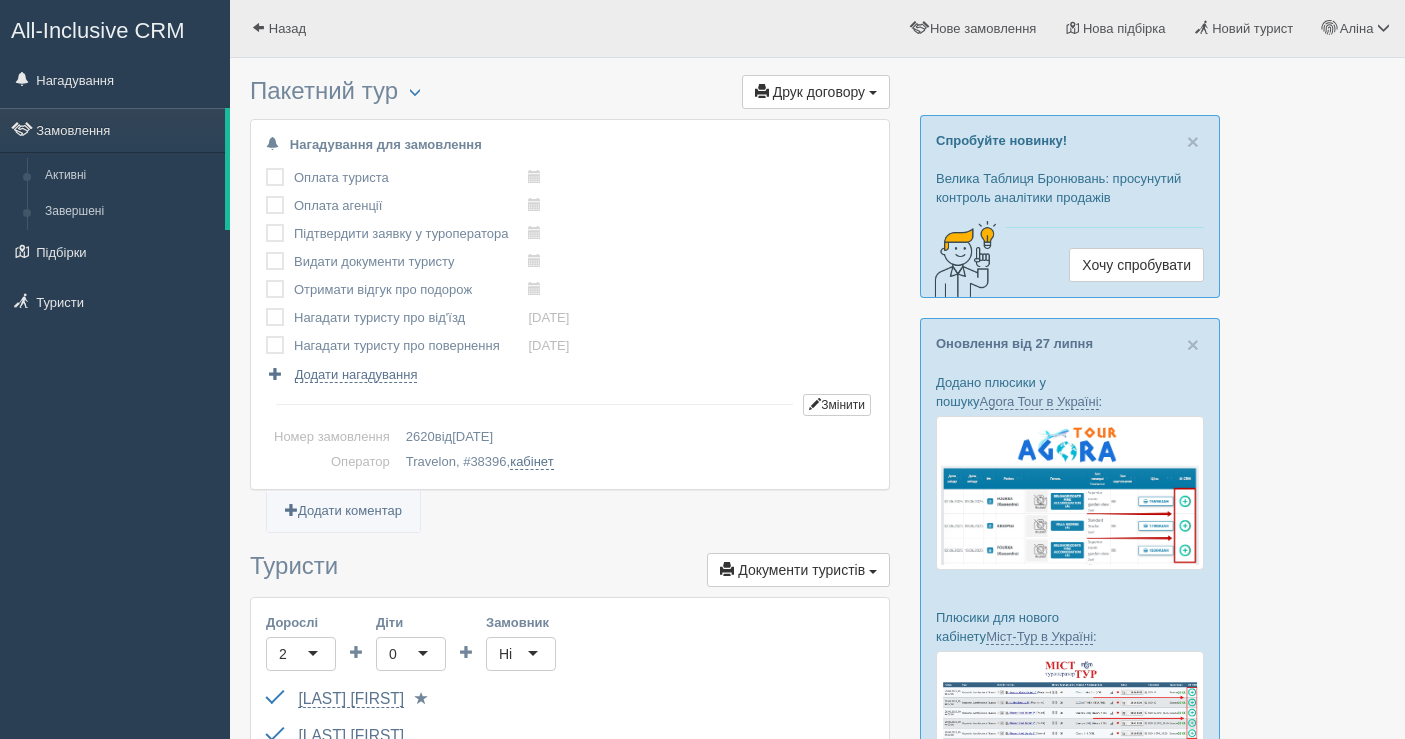 scroll, scrollTop: 0, scrollLeft: 0, axis: both 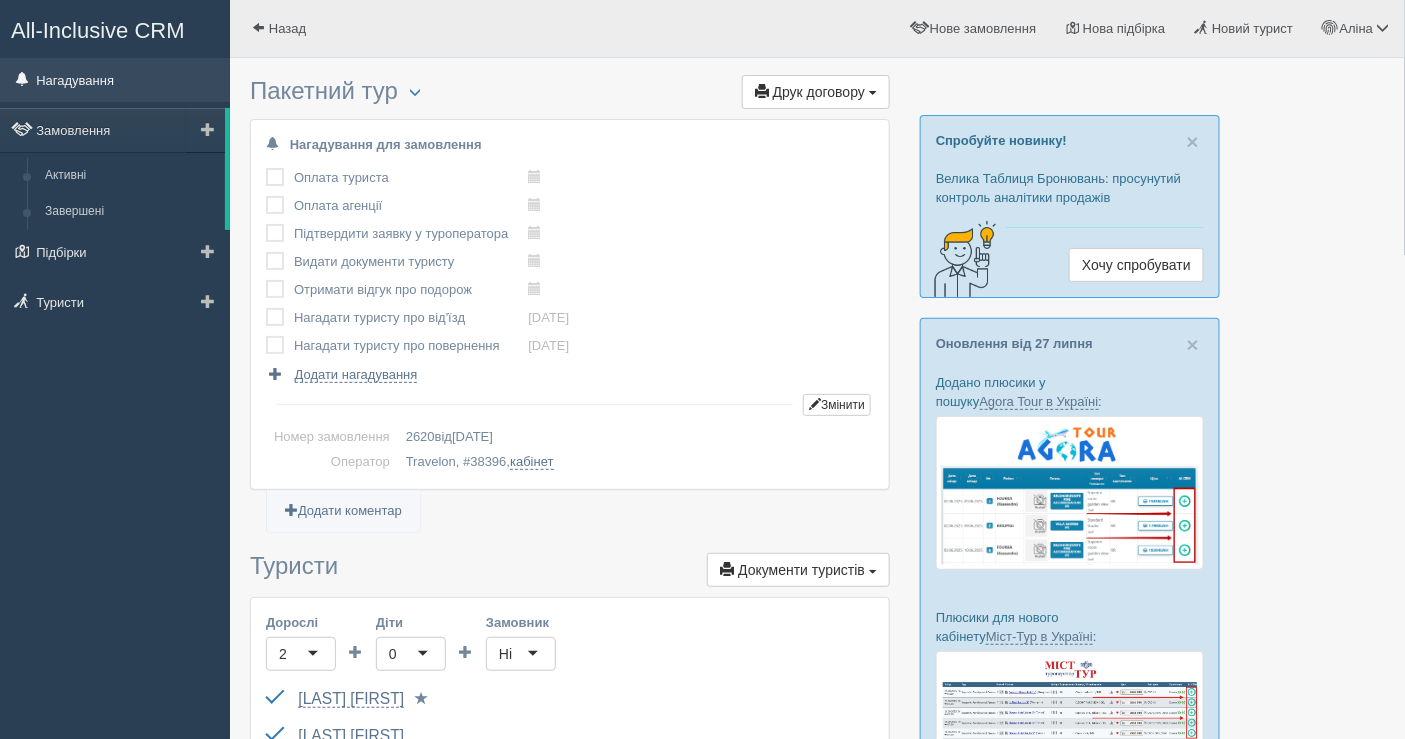 click on "Нагадування" at bounding box center [115, 80] 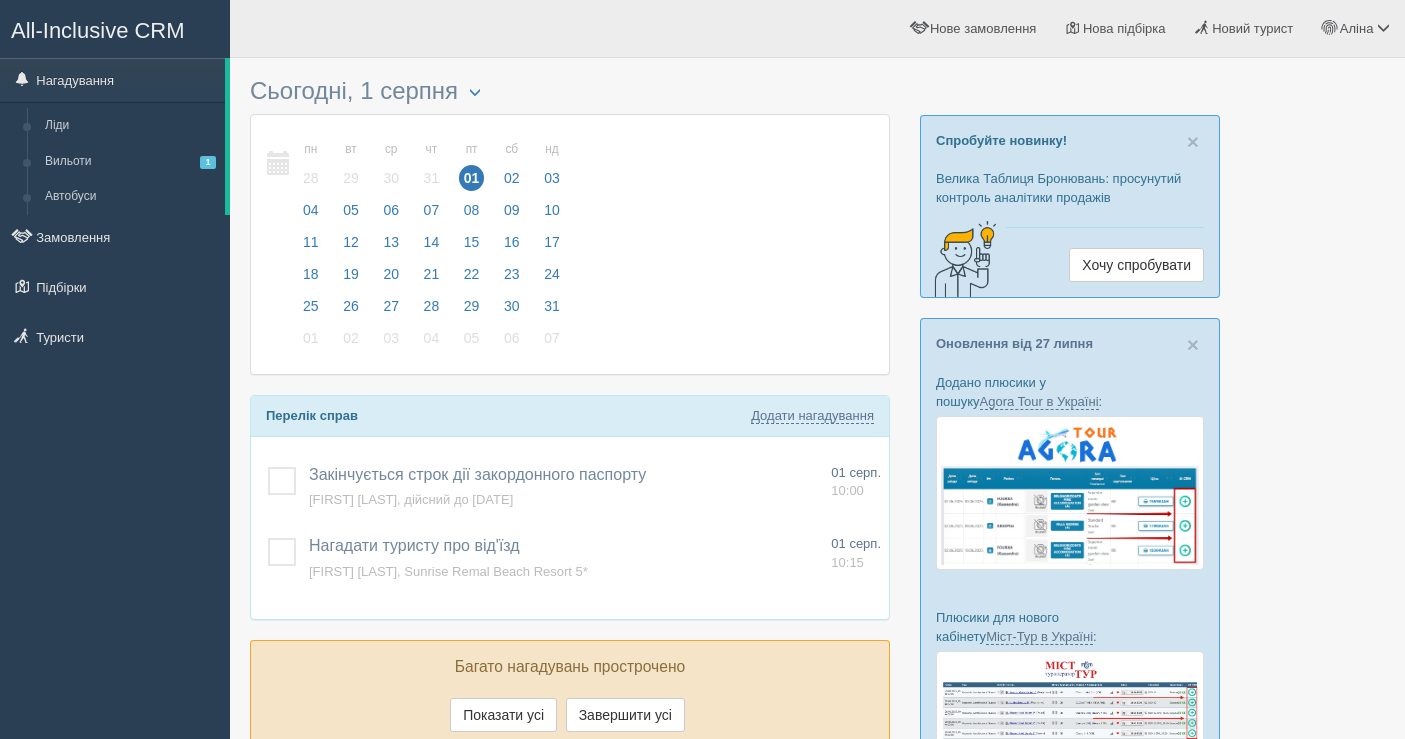 scroll, scrollTop: 0, scrollLeft: 0, axis: both 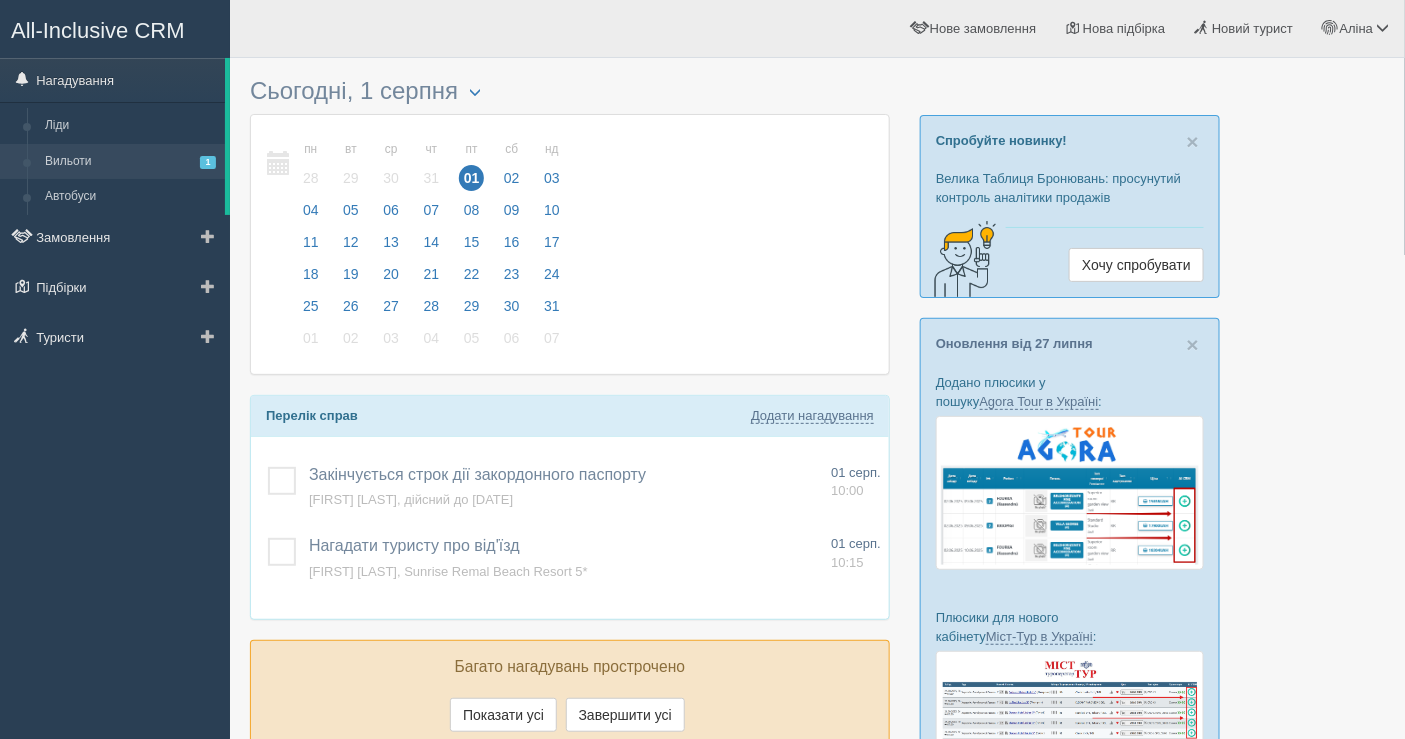click on "Вильоти 1" at bounding box center (130, 162) 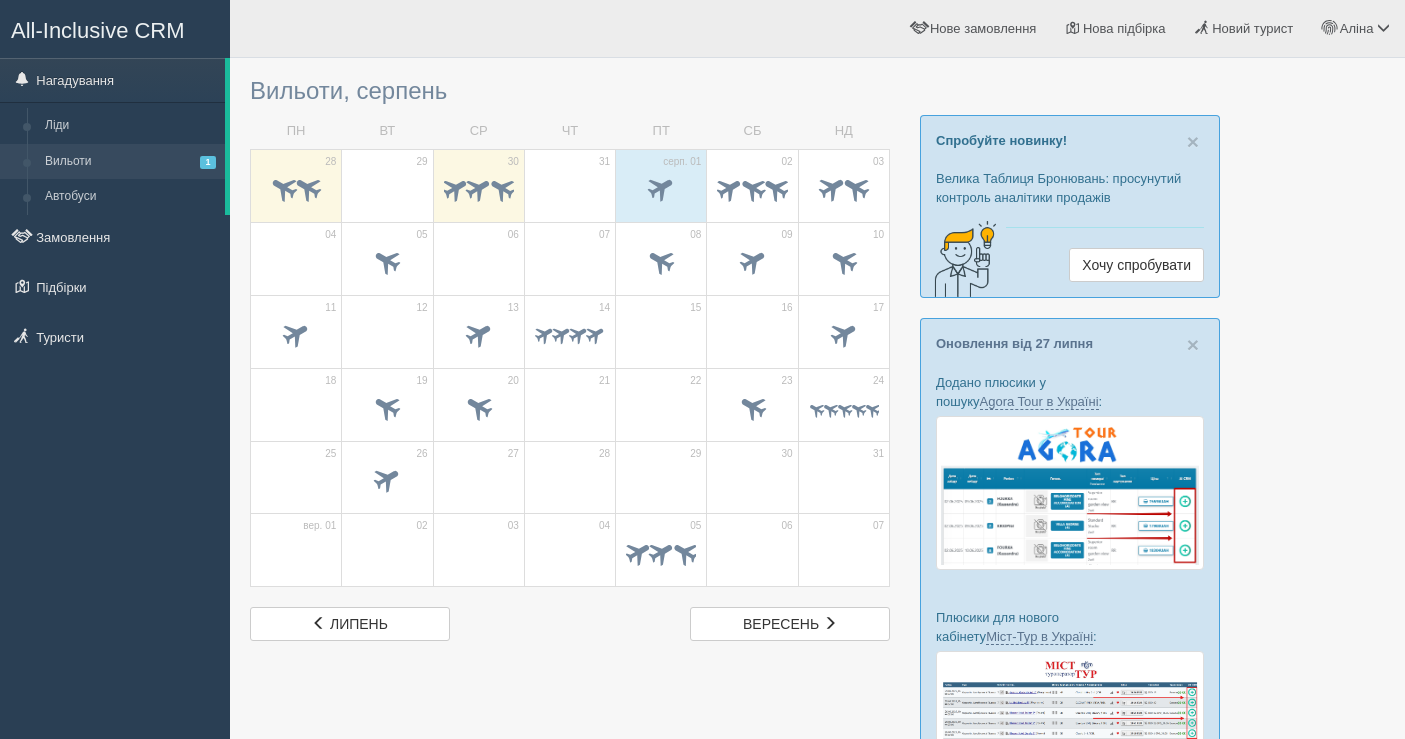 scroll, scrollTop: 0, scrollLeft: 0, axis: both 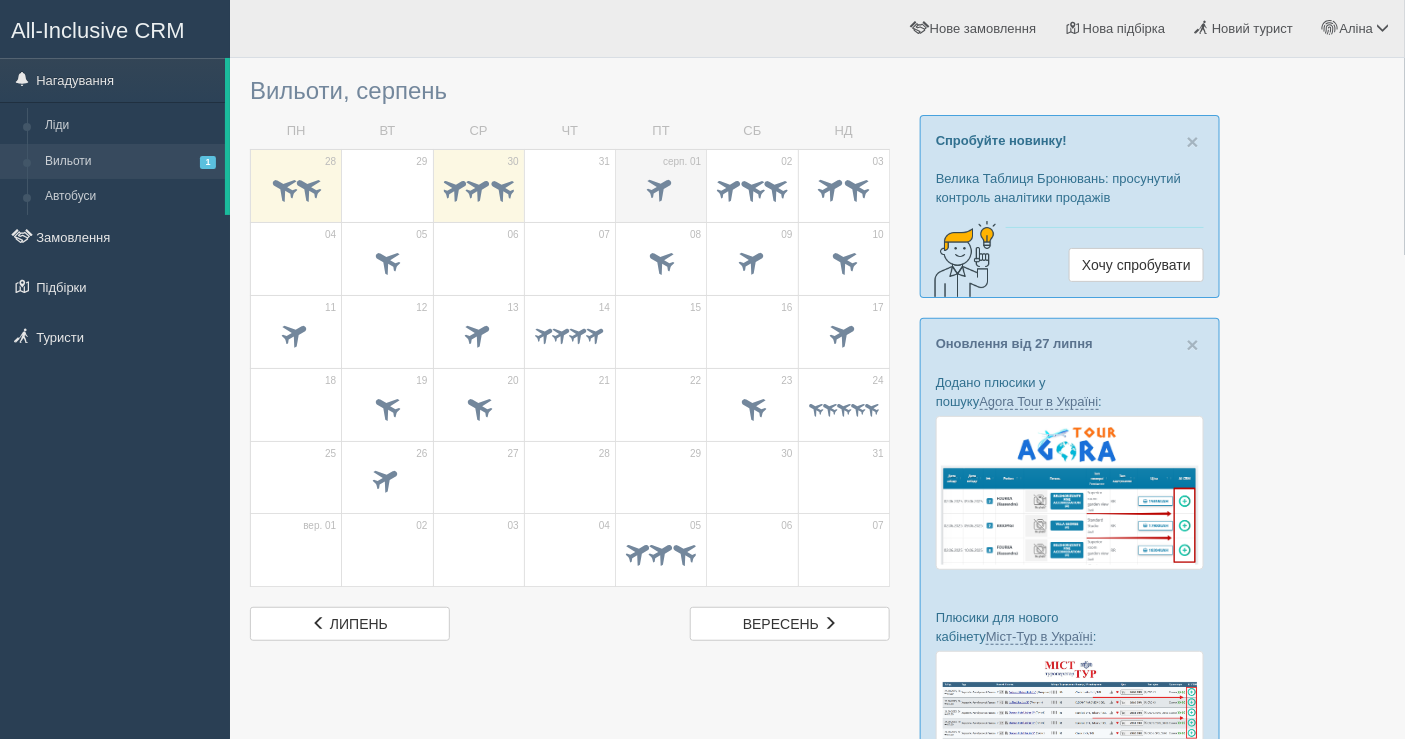 click at bounding box center [661, 191] 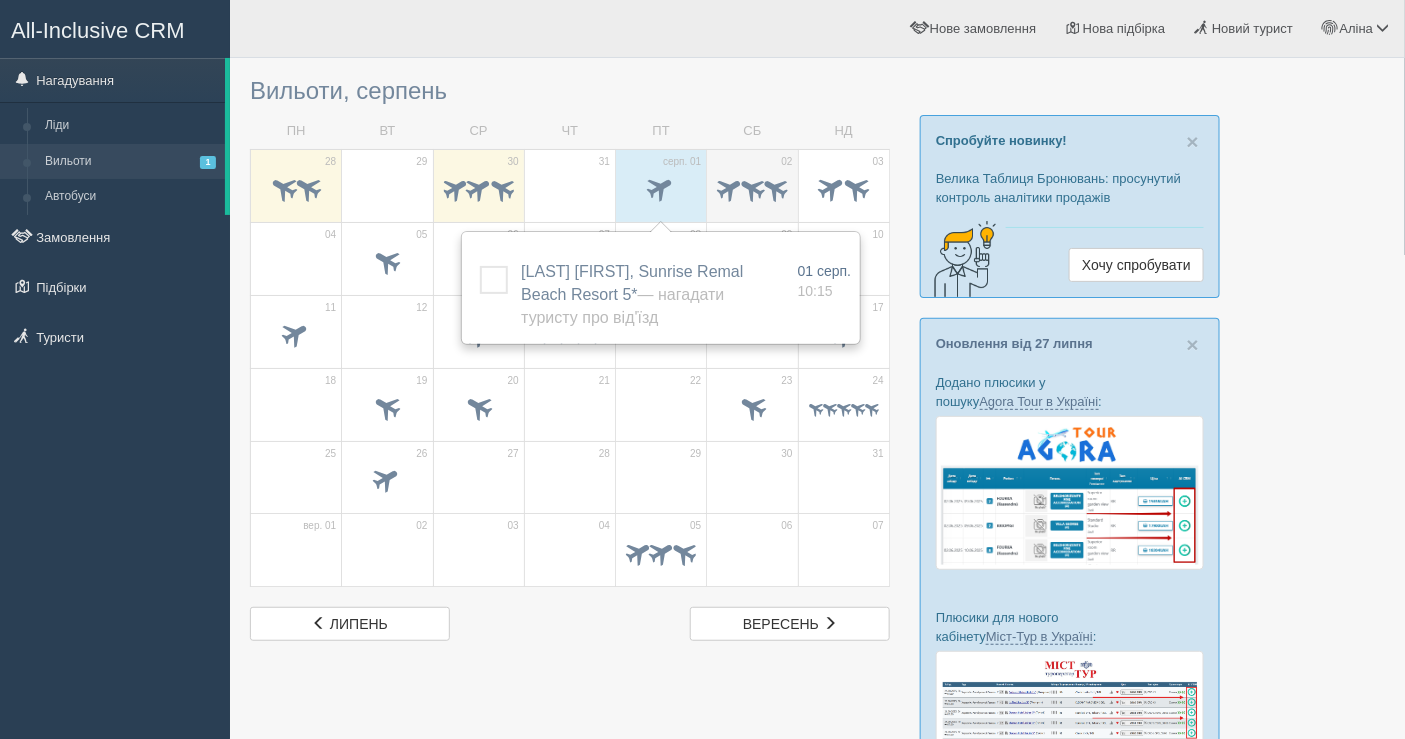 click at bounding box center [752, 187] 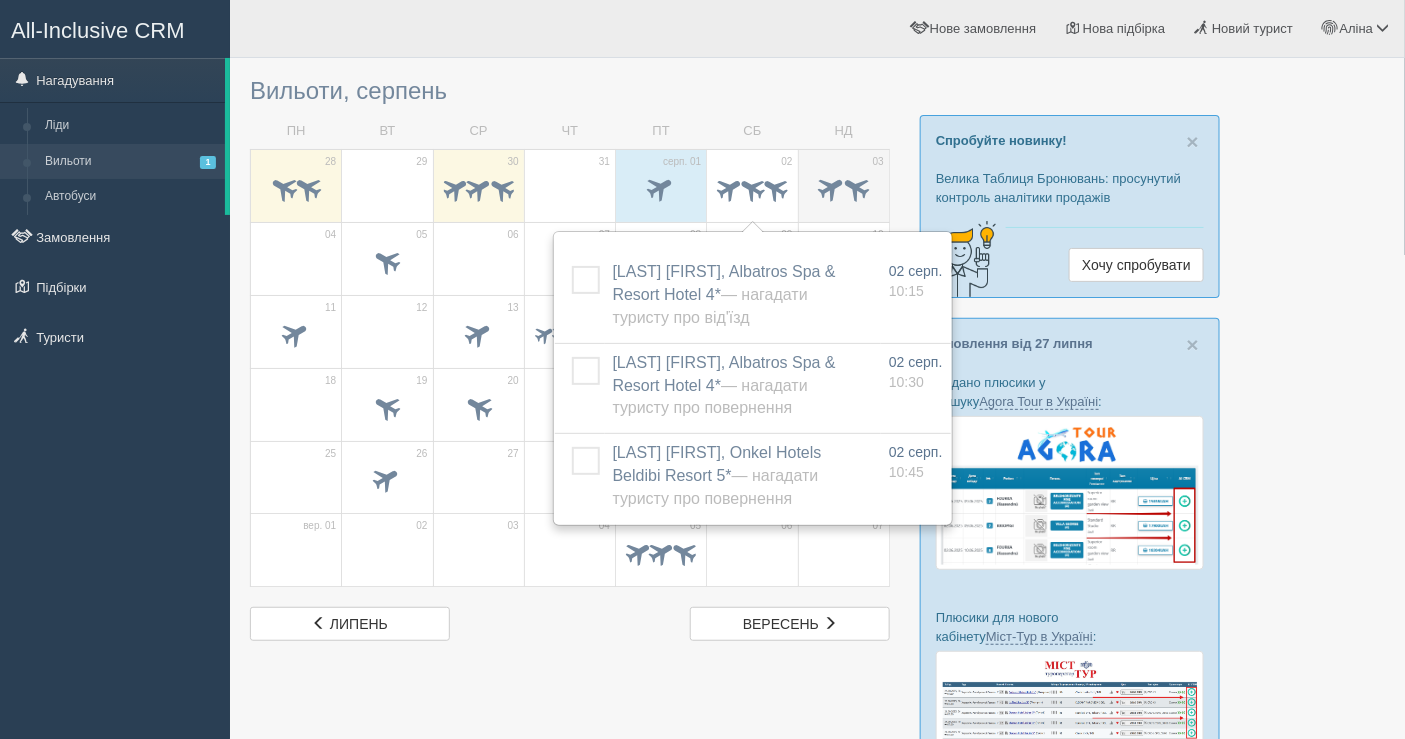 click at bounding box center [831, 187] 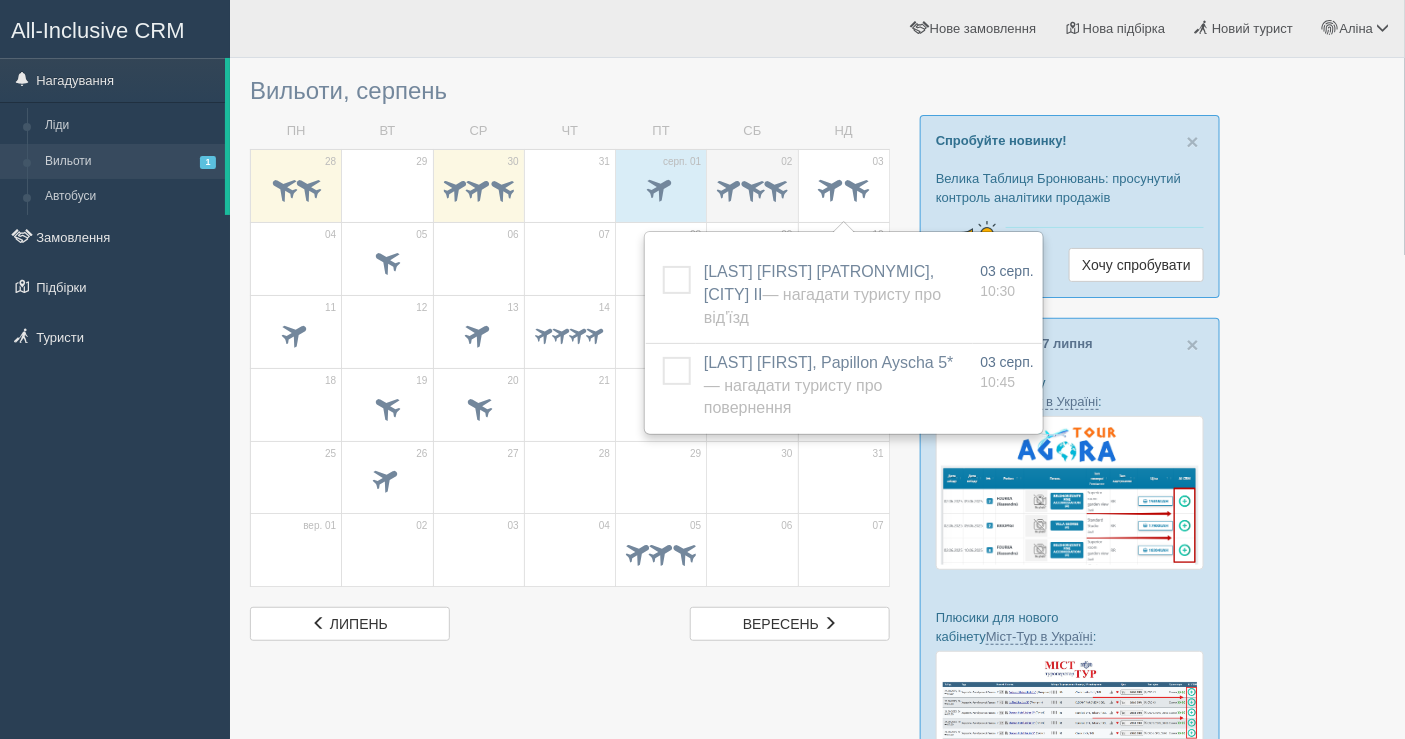 click at bounding box center (752, 187) 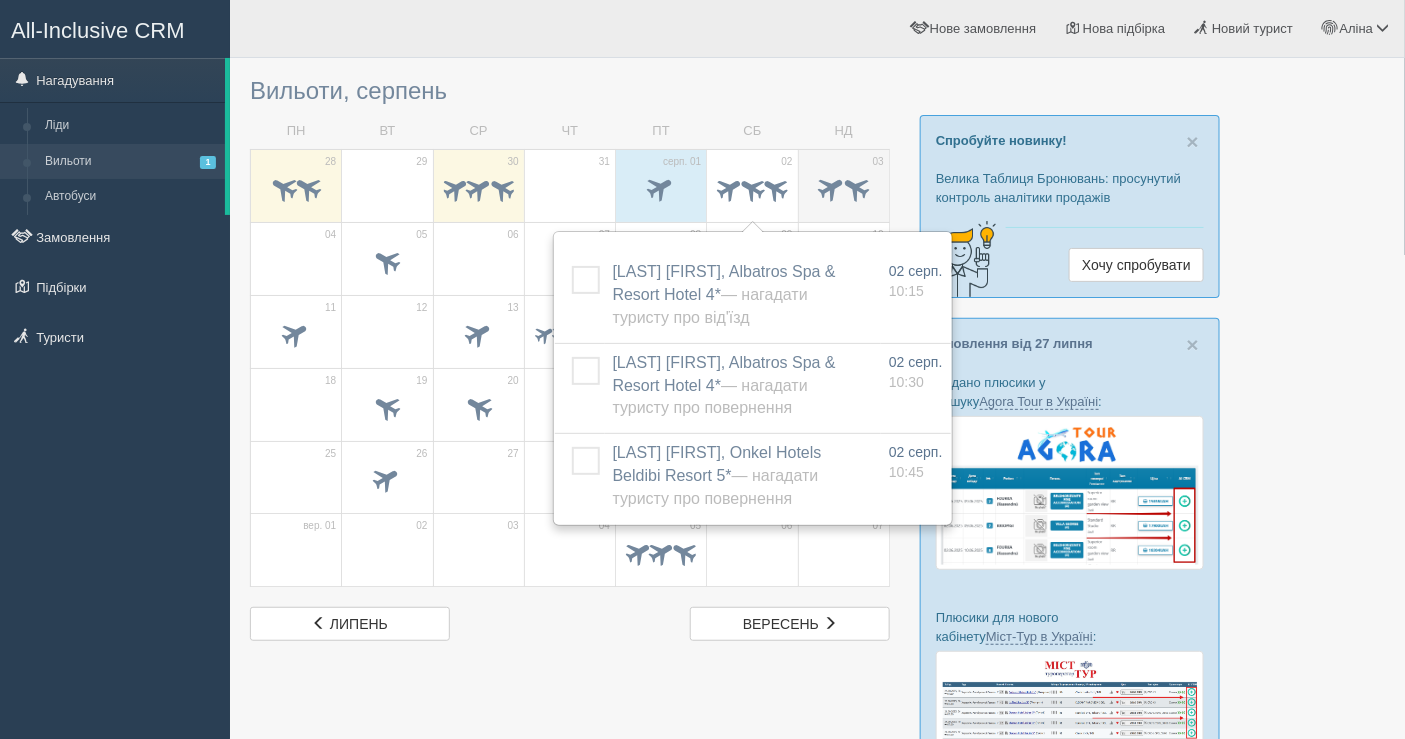 click at bounding box center [844, 191] 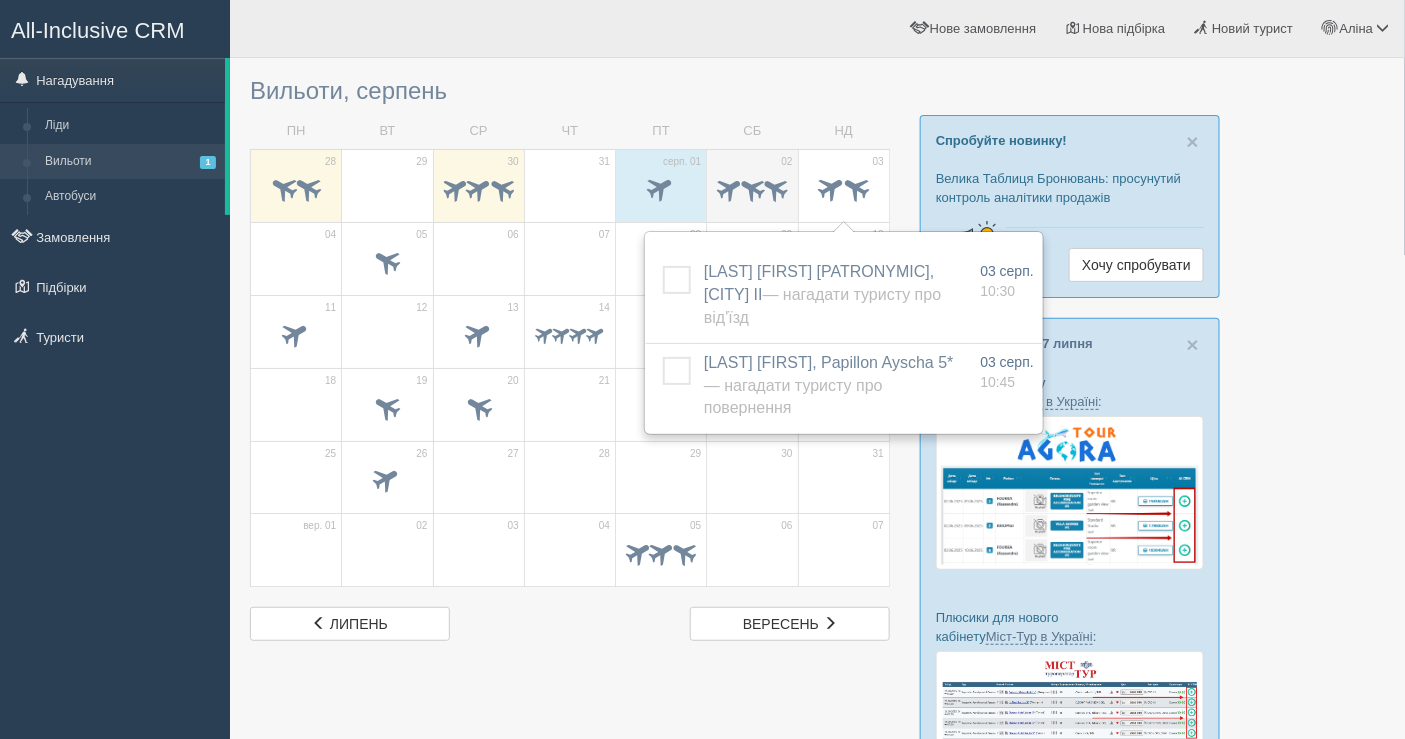 click at bounding box center (752, 187) 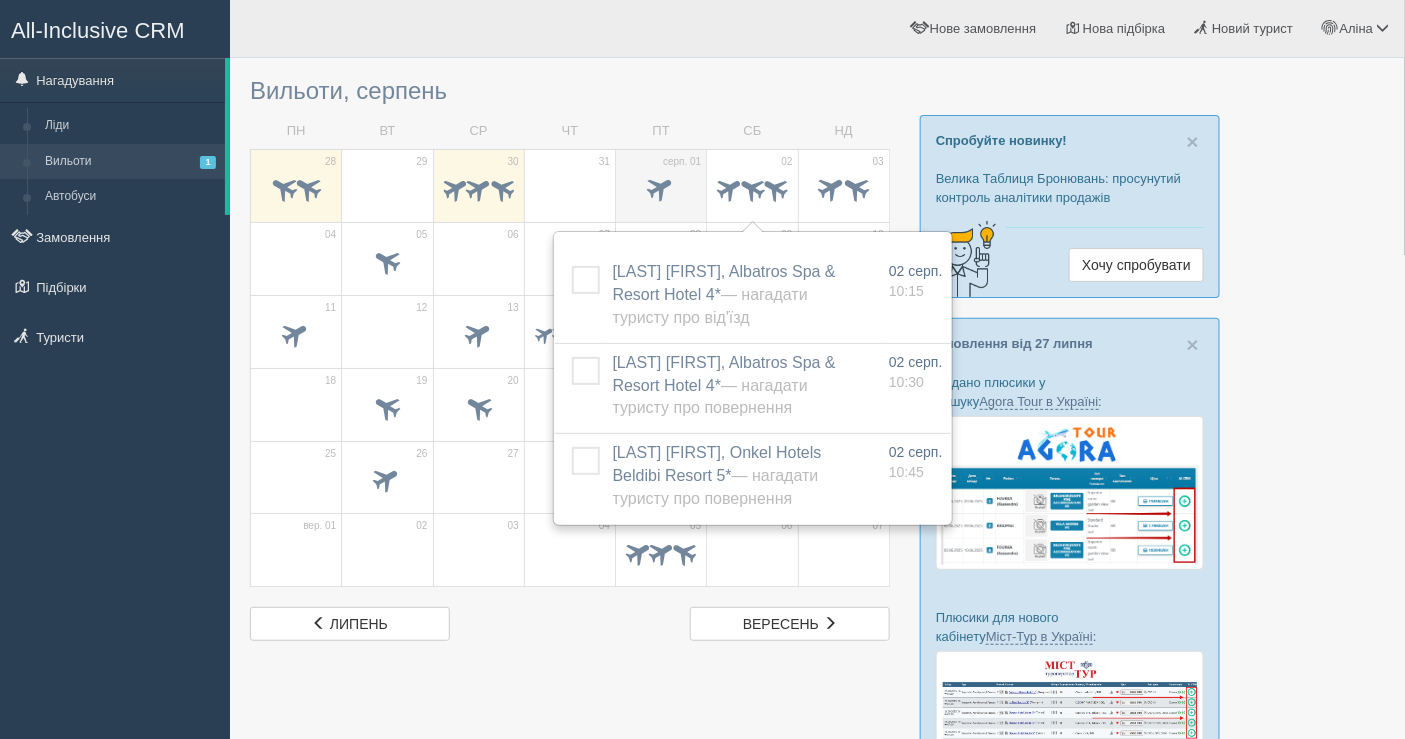 click at bounding box center [661, 187] 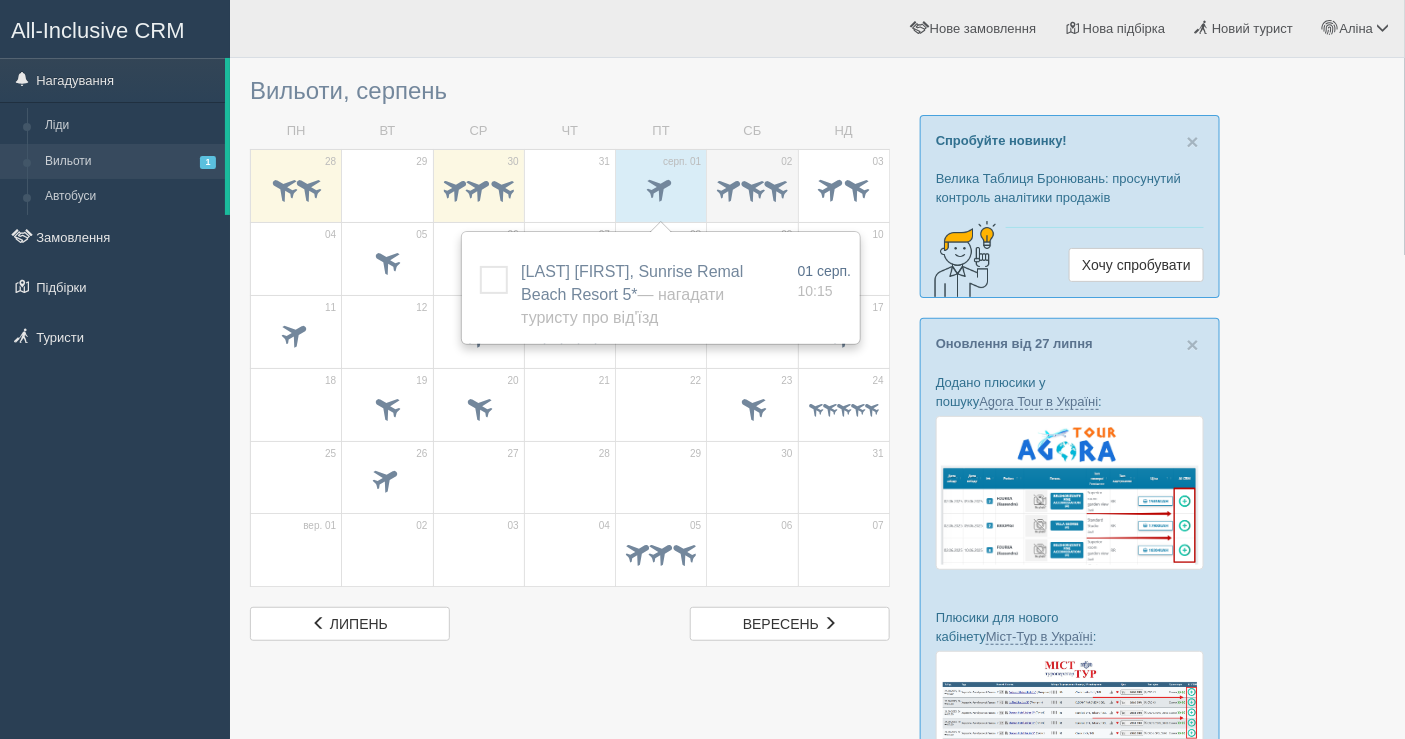 click at bounding box center [752, 187] 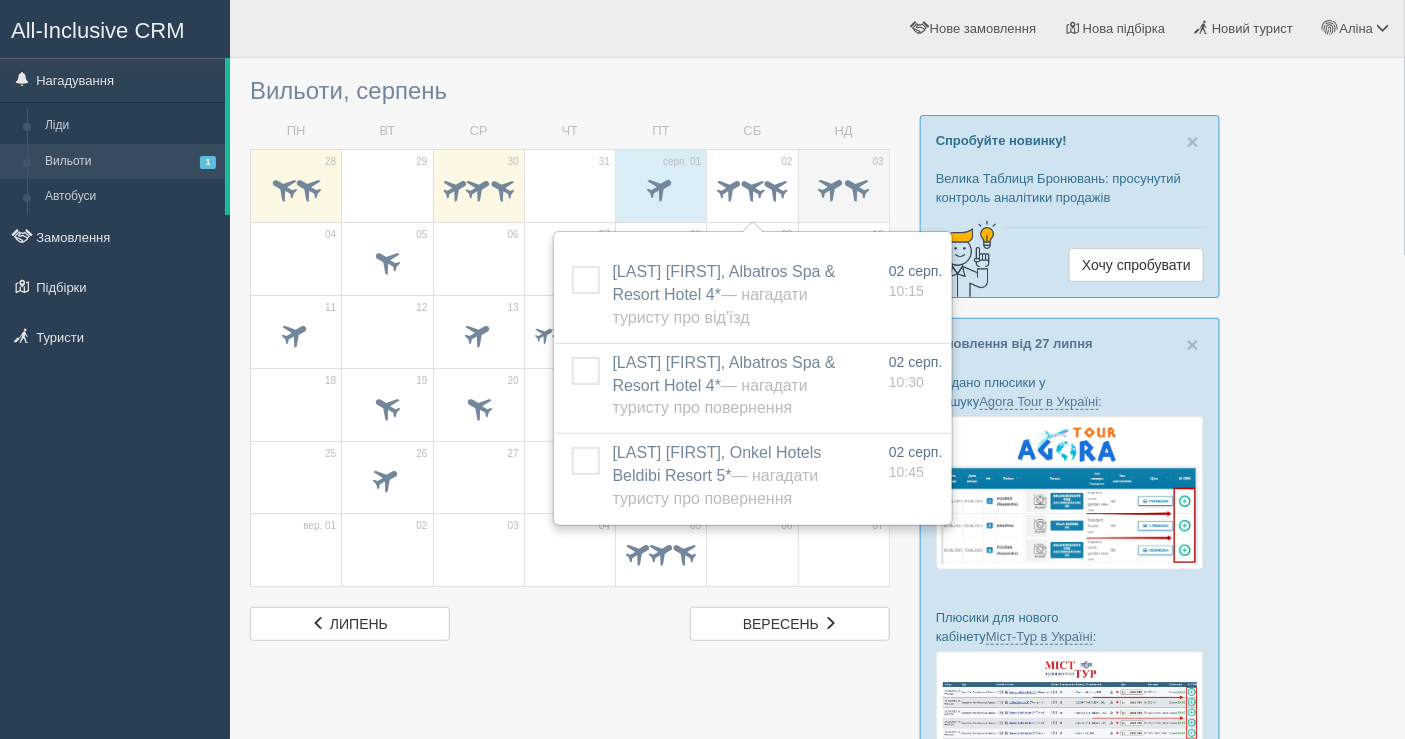 click at bounding box center [831, 187] 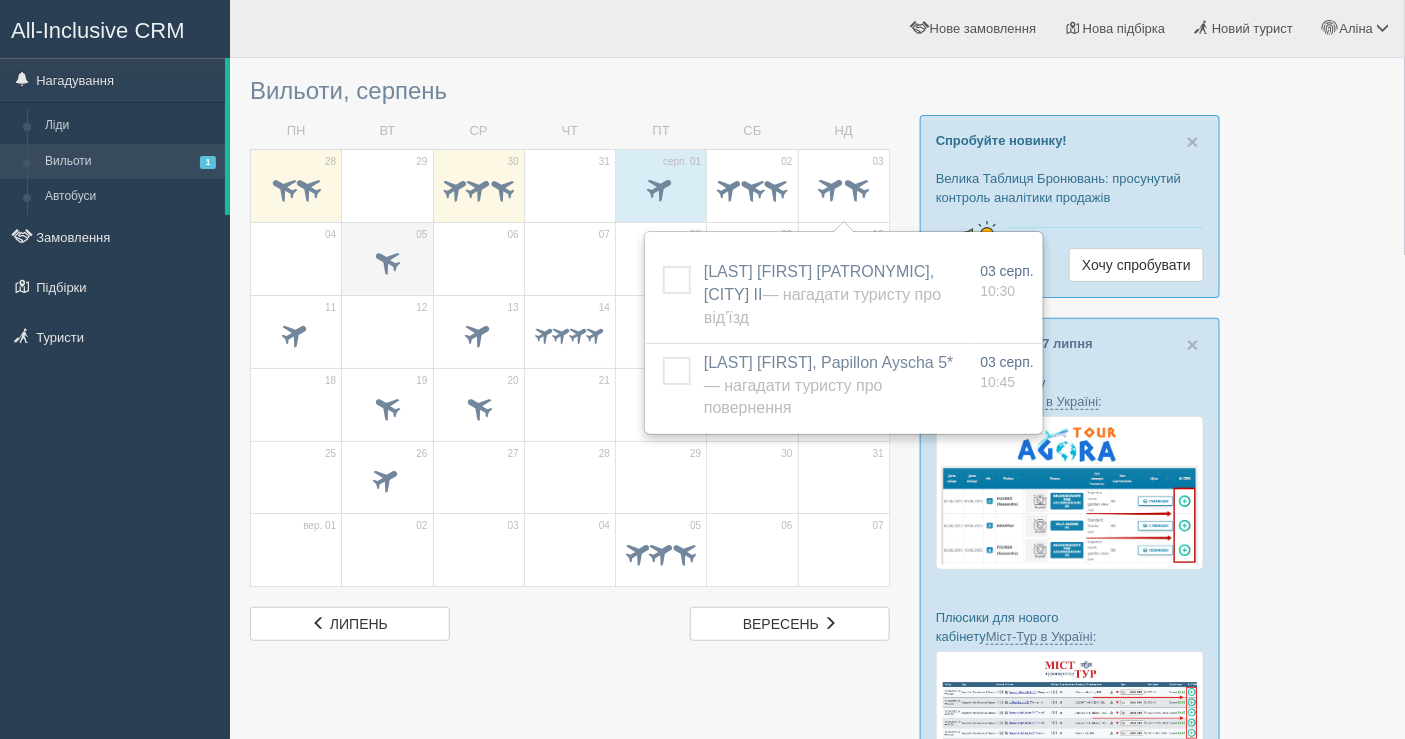 click on "05" at bounding box center [387, 258] 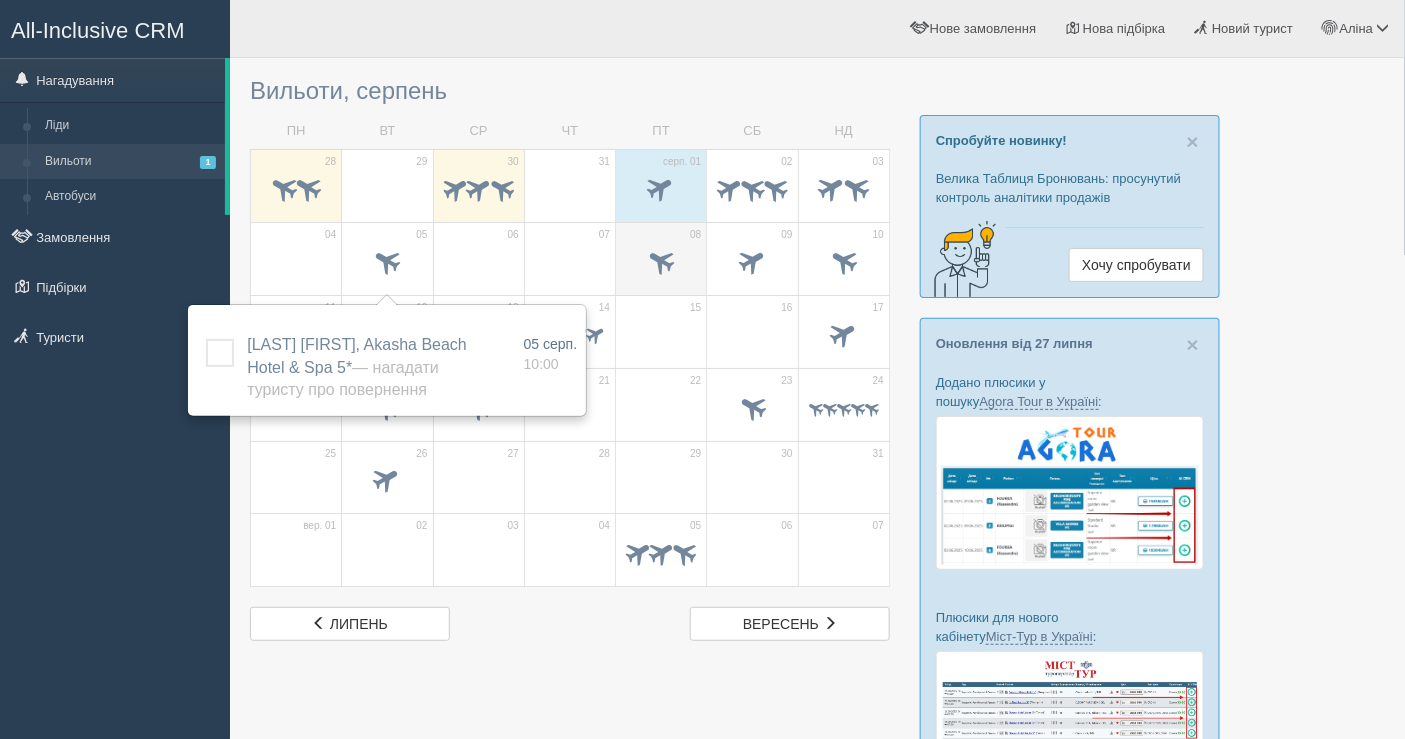 click on "08" at bounding box center (661, 258) 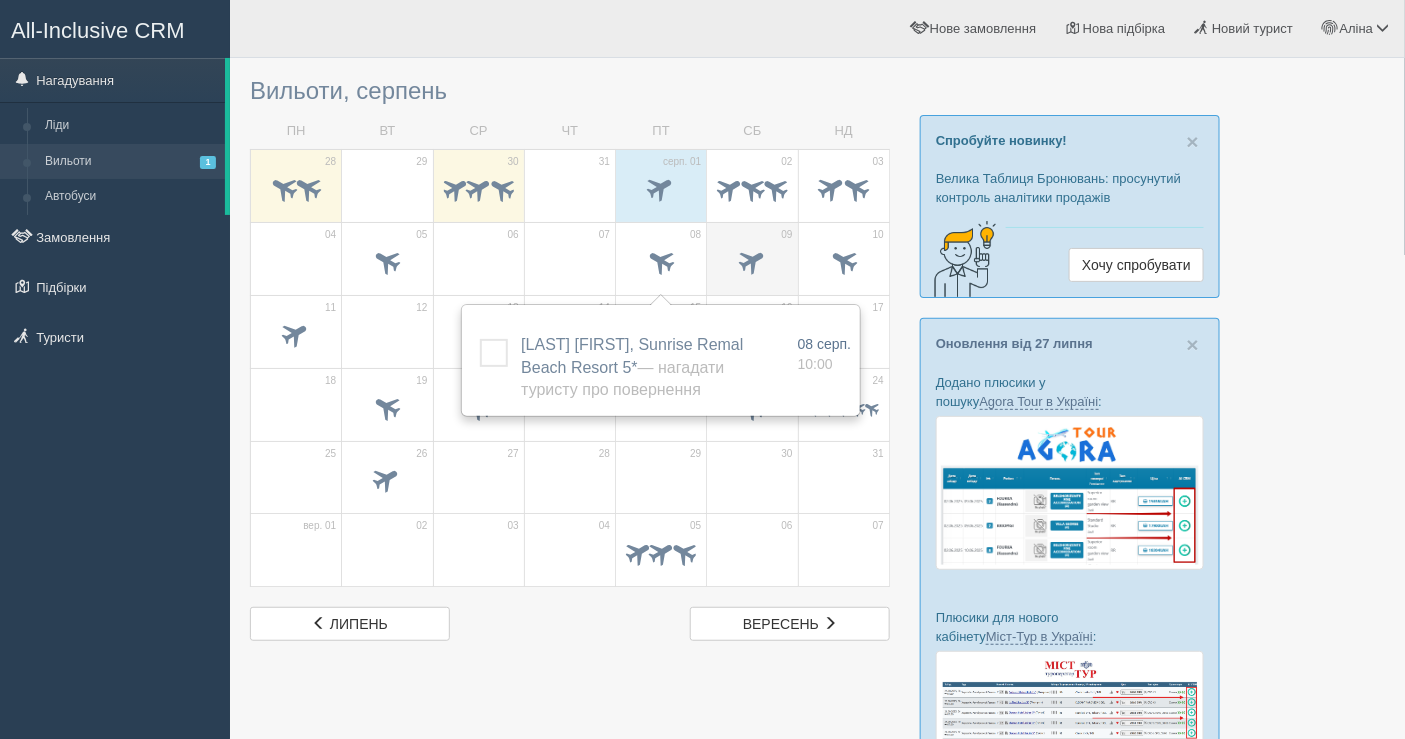 click at bounding box center (752, 264) 